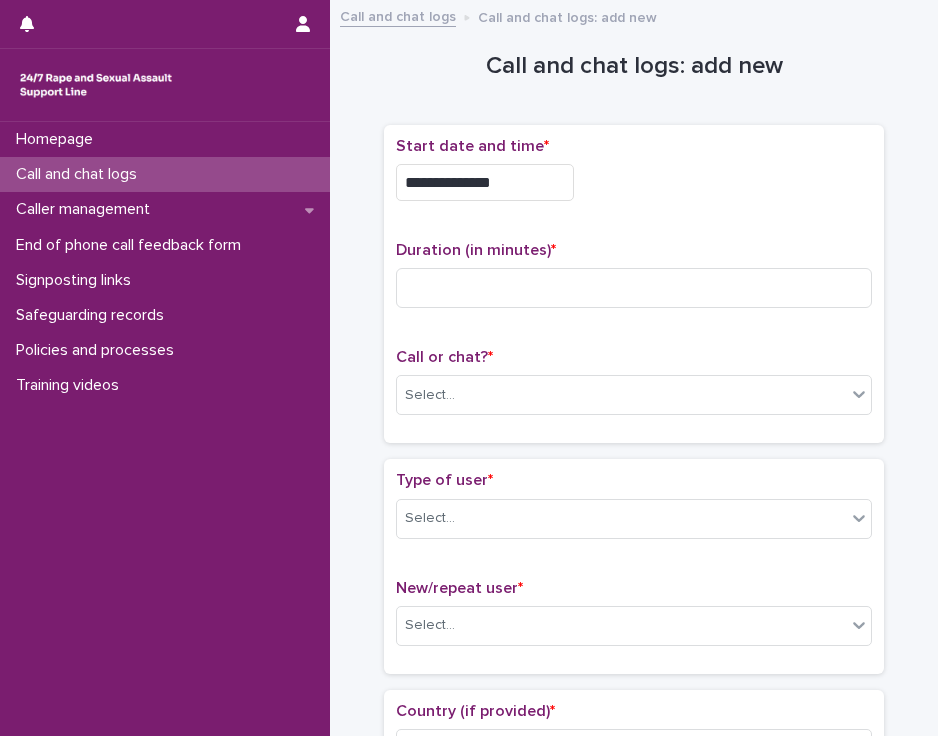 scroll, scrollTop: 0, scrollLeft: 0, axis: both 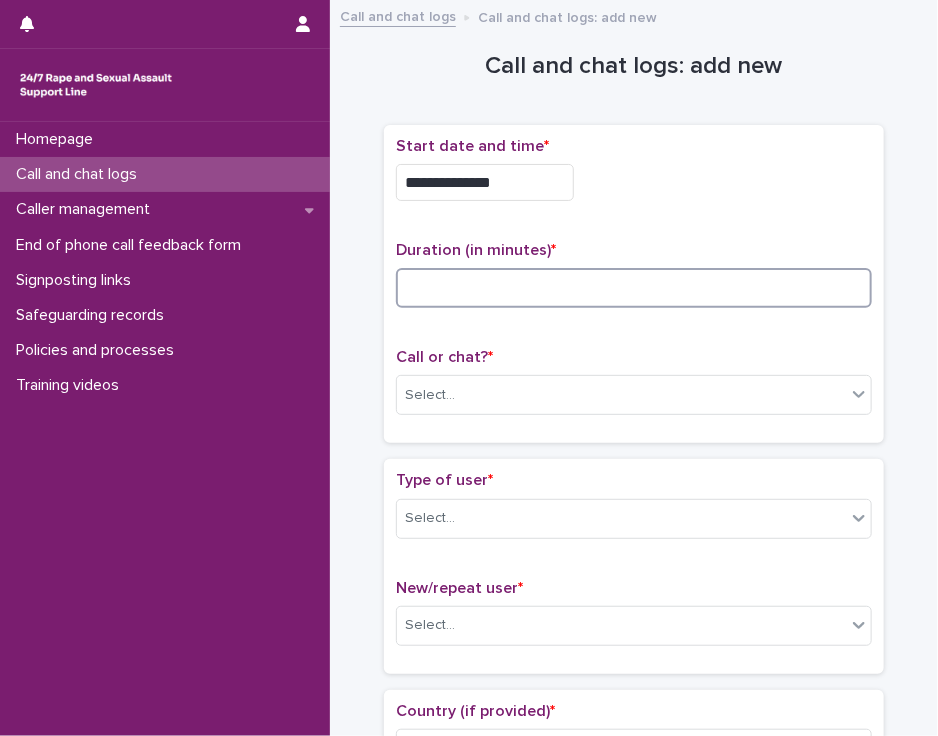 click at bounding box center [634, 288] 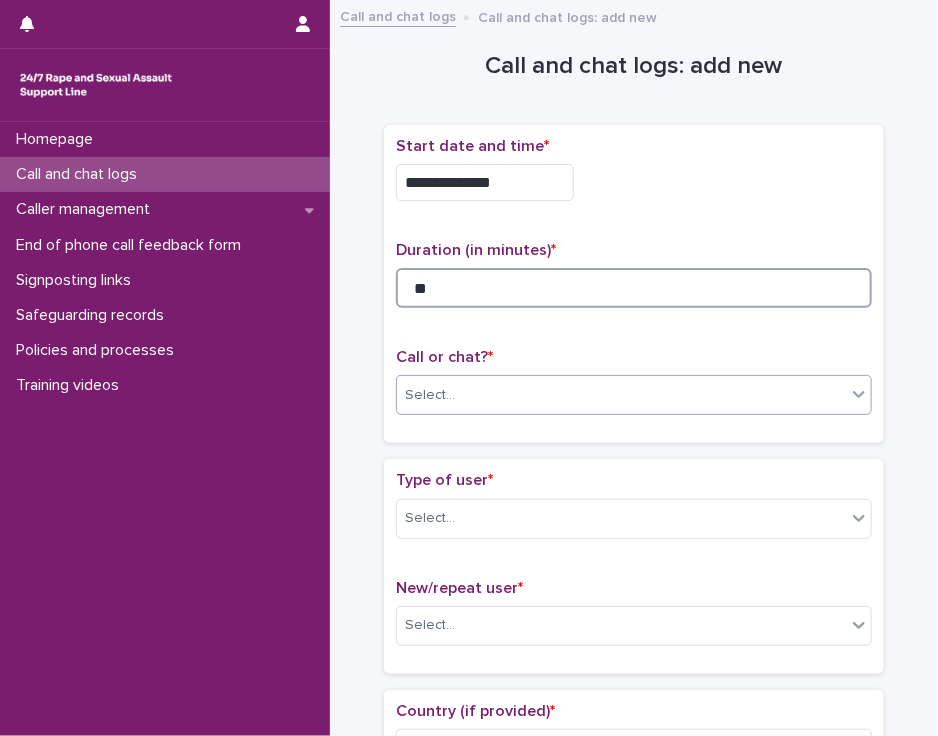 type on "**" 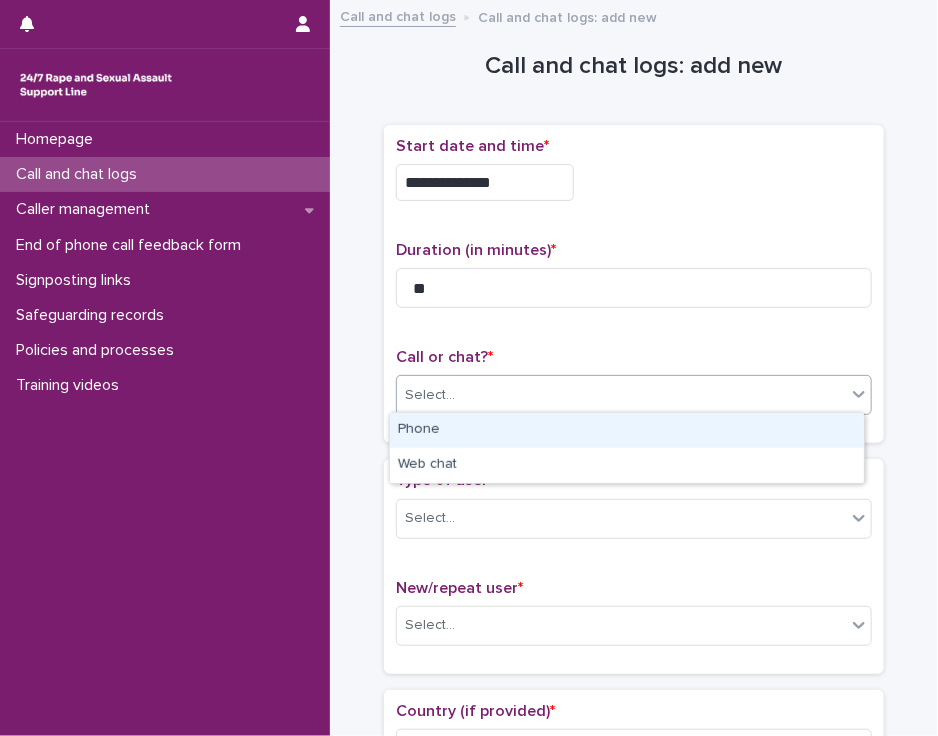 click on "Select..." at bounding box center [621, 395] 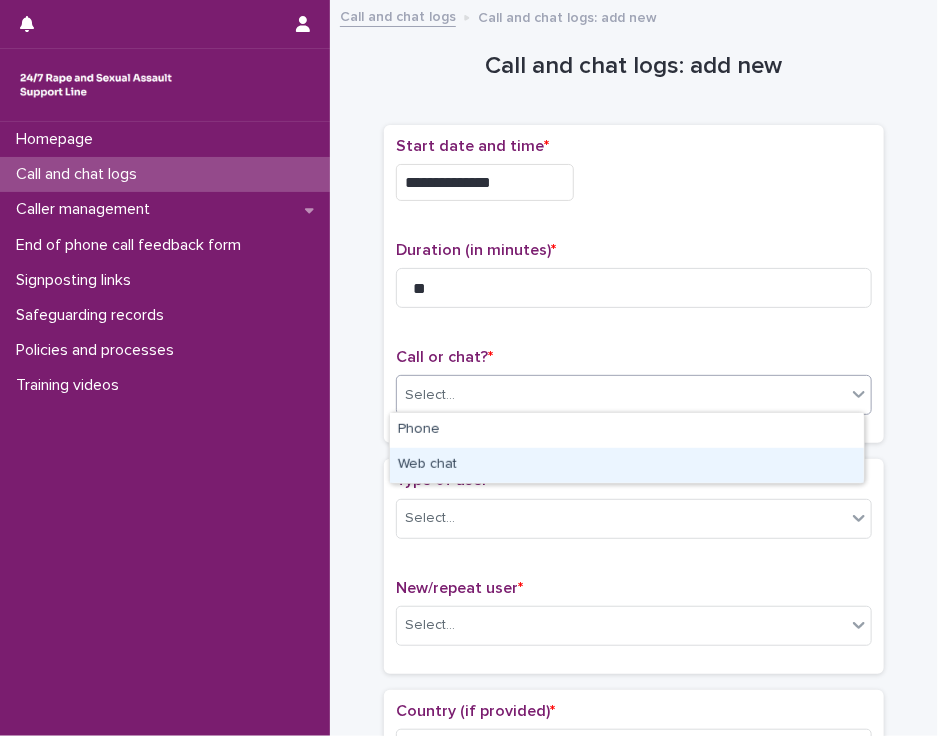 click on "Web chat" at bounding box center (627, 465) 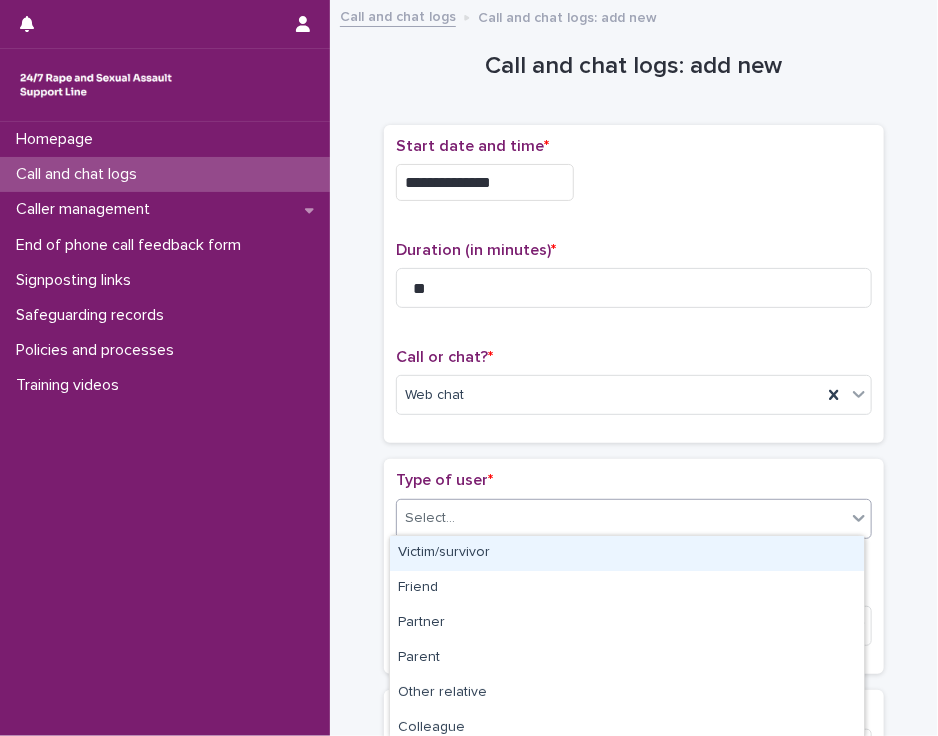 click on "Select..." at bounding box center [621, 518] 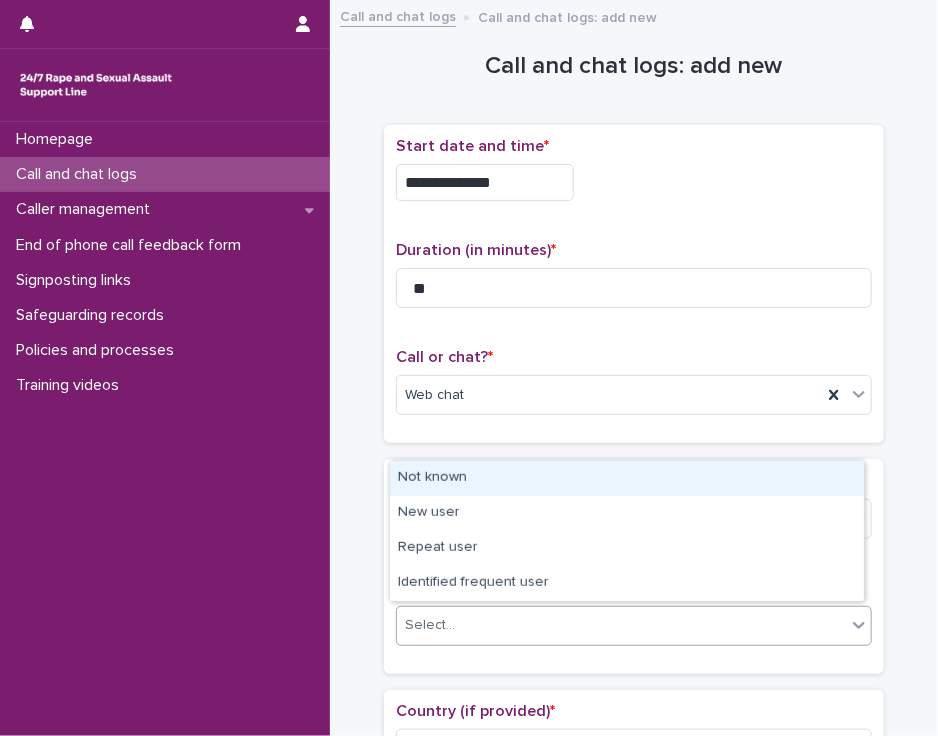 click on "Select..." at bounding box center (621, 625) 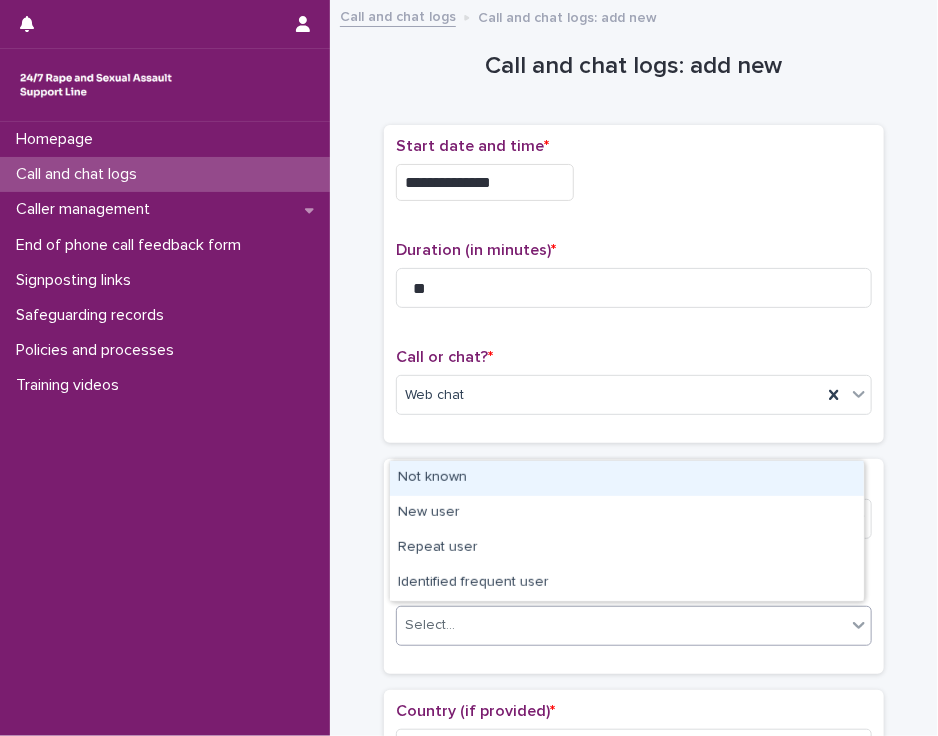 click on "Not known" at bounding box center [627, 478] 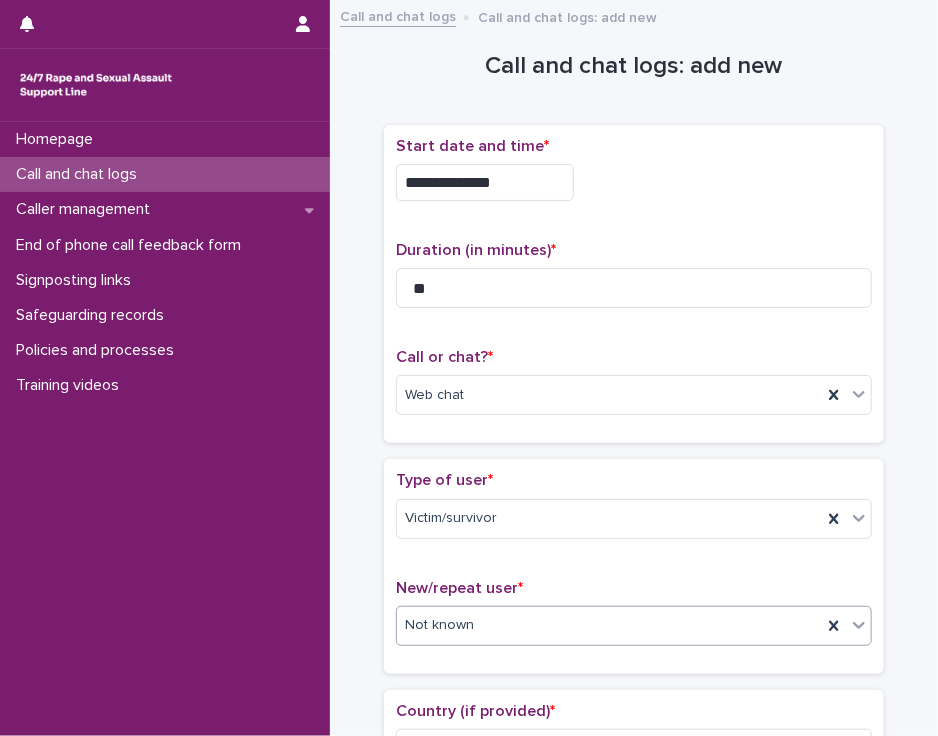 click at bounding box center (477, 624) 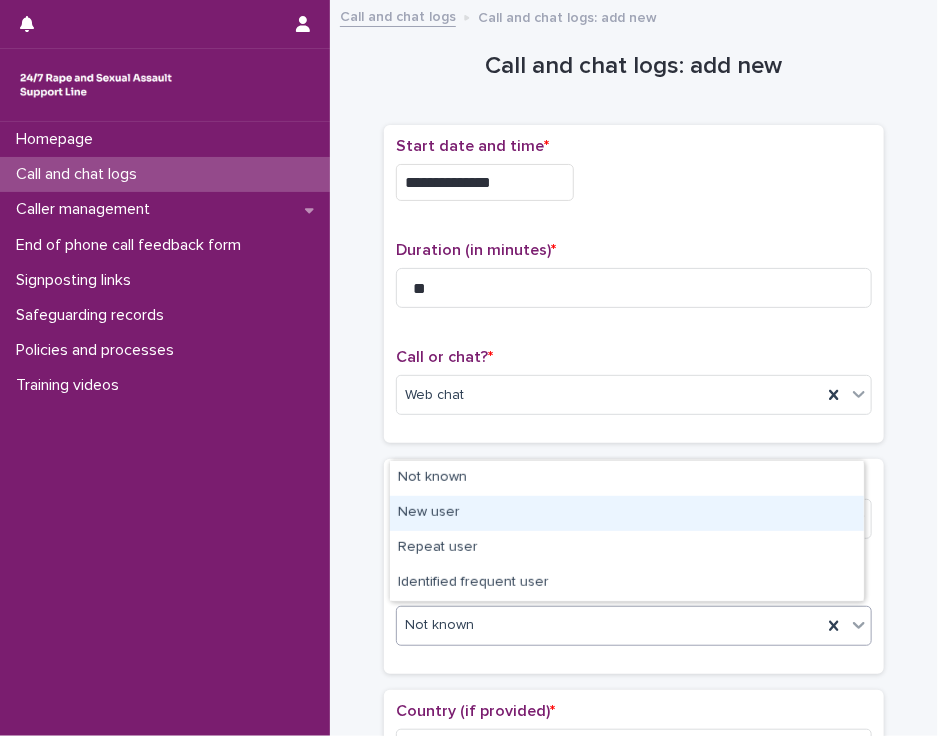 click on "New user" at bounding box center [627, 513] 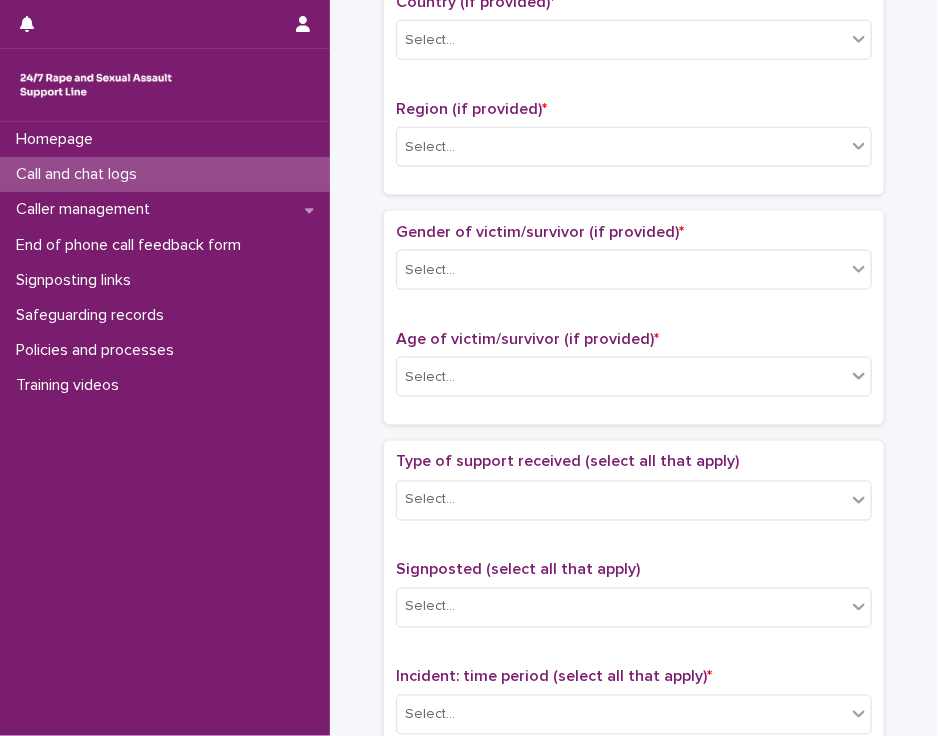 scroll, scrollTop: 750, scrollLeft: 0, axis: vertical 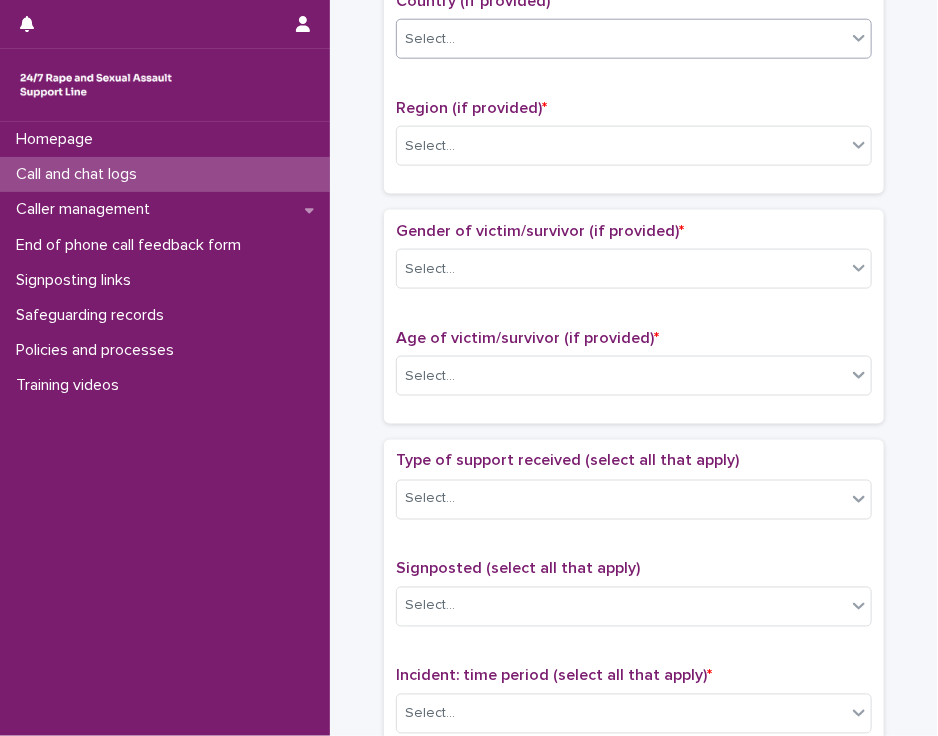 click 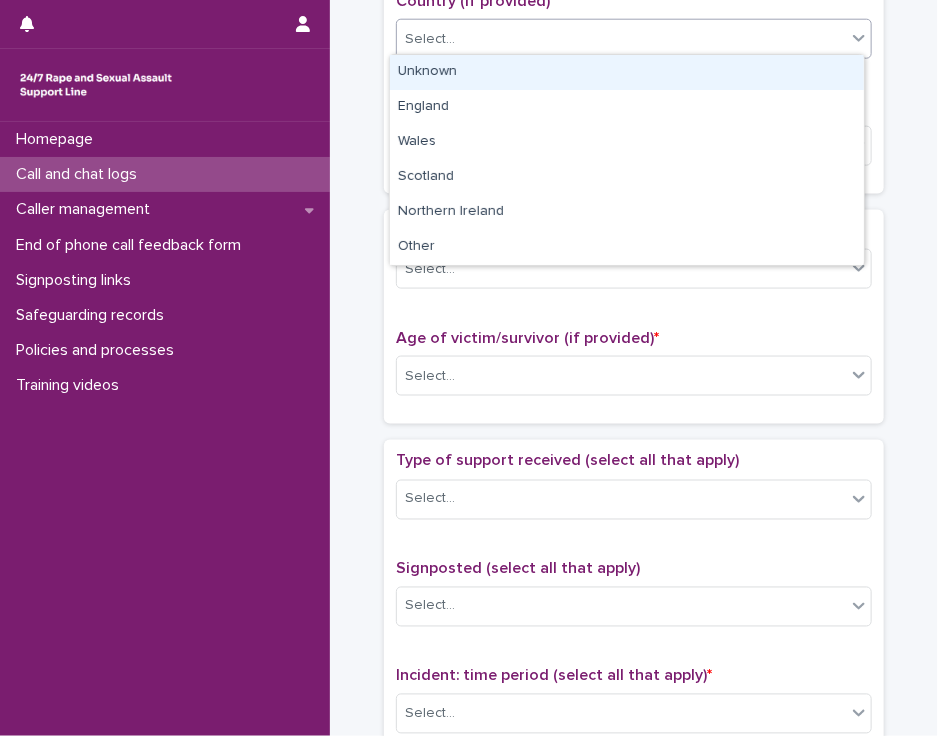 click on "Unknown" at bounding box center (627, 72) 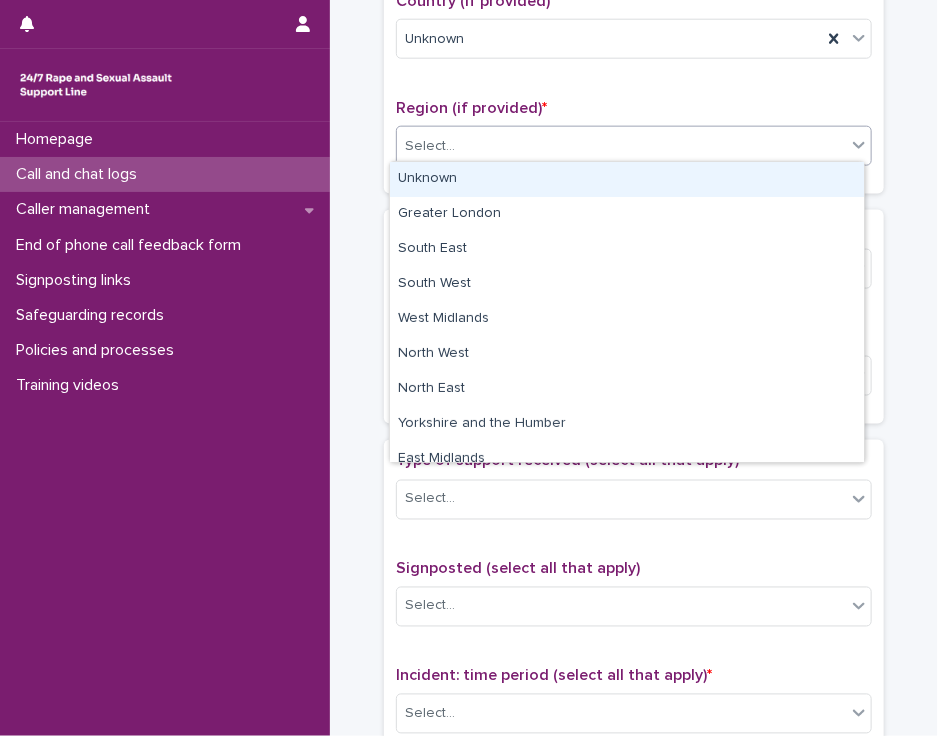 click on "Select..." at bounding box center (621, 146) 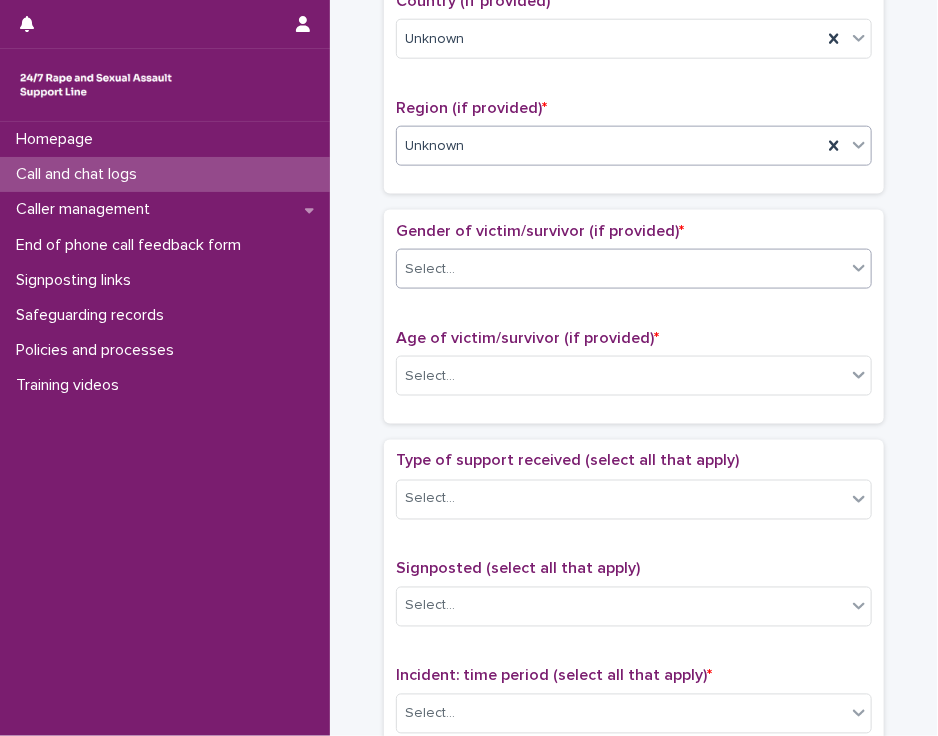 click on "Select..." at bounding box center (621, 269) 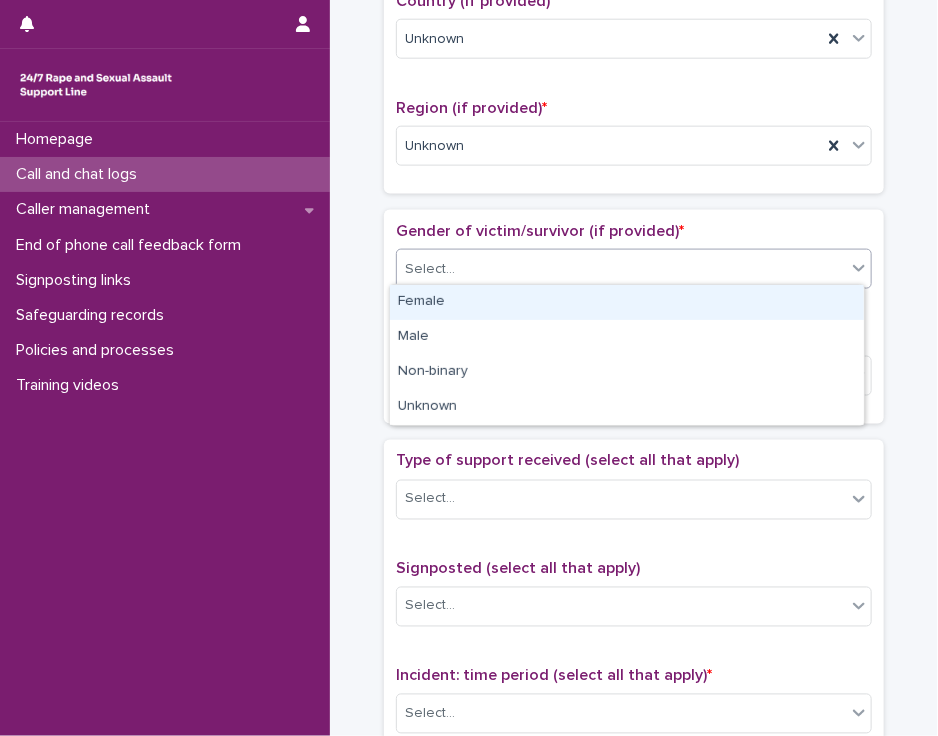 click on "Female" at bounding box center [627, 302] 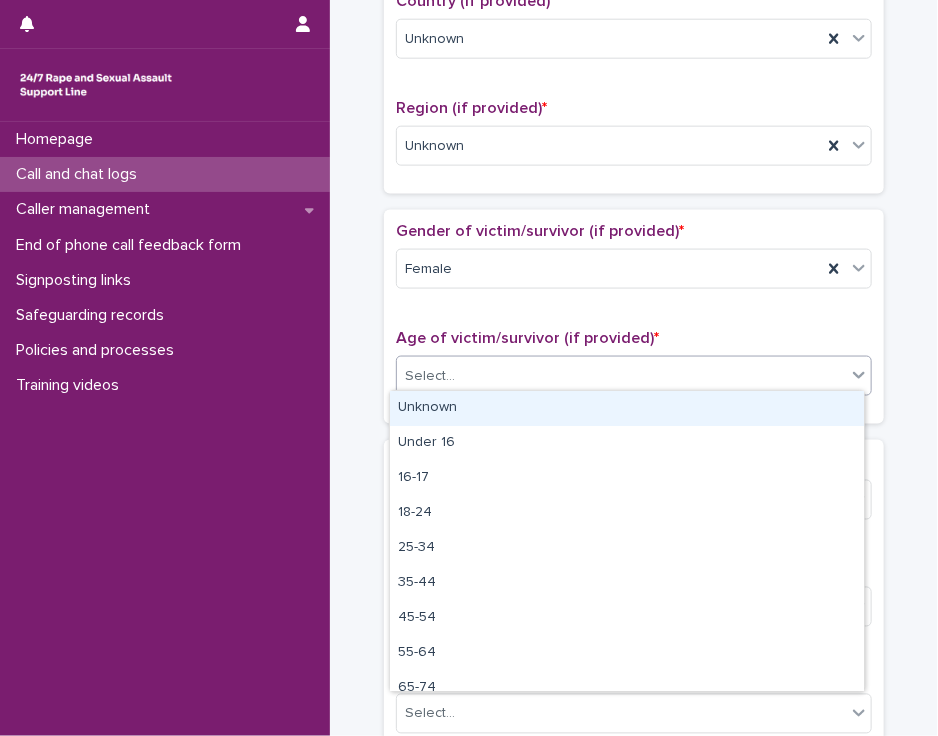 drag, startPoint x: 696, startPoint y: 367, endPoint x: 687, endPoint y: 400, distance: 34.20526 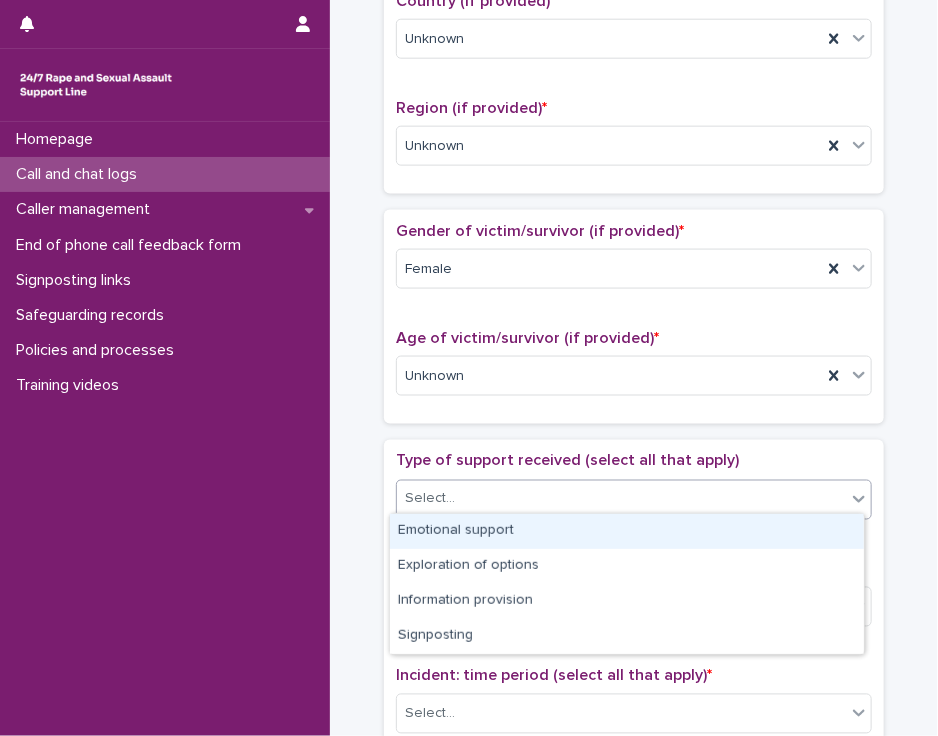 click on "Select..." at bounding box center [621, 499] 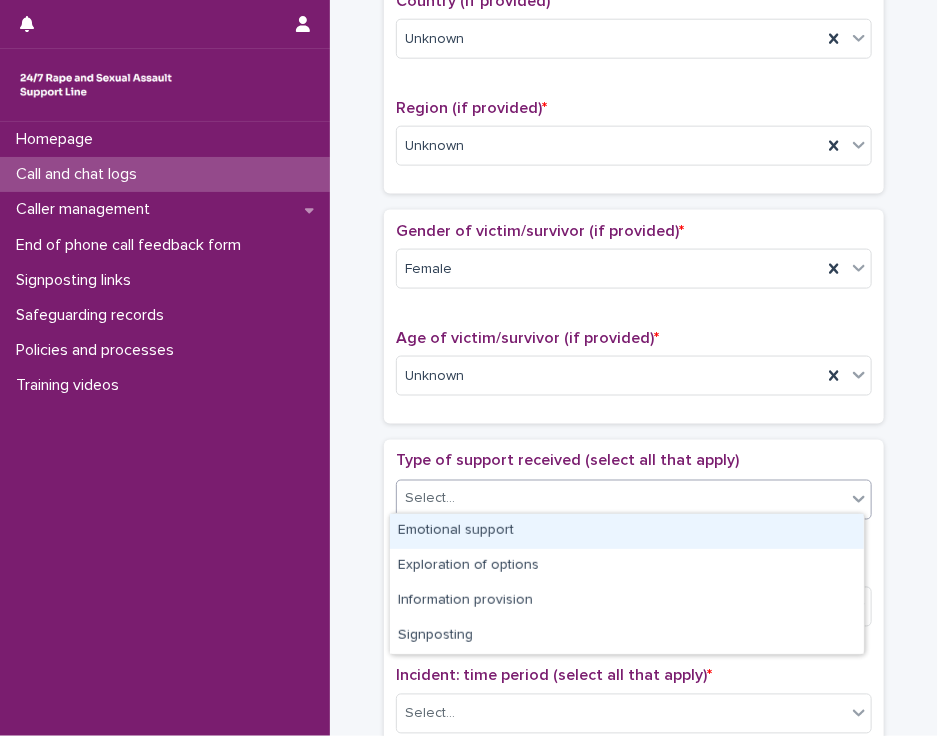click on "Emotional support" at bounding box center (627, 531) 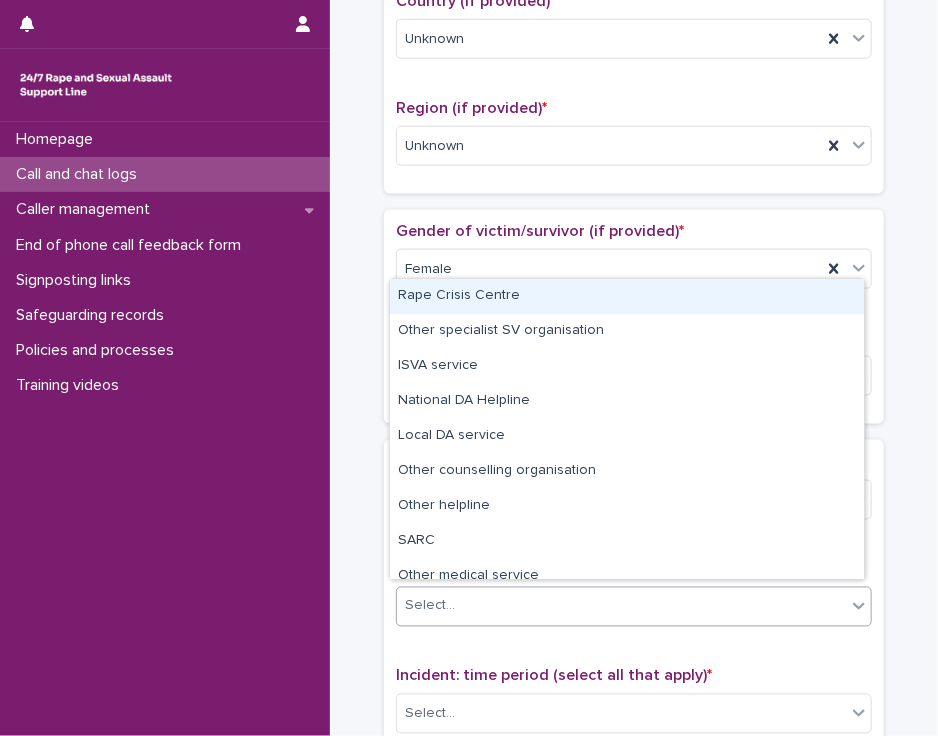click on "Select..." at bounding box center (621, 606) 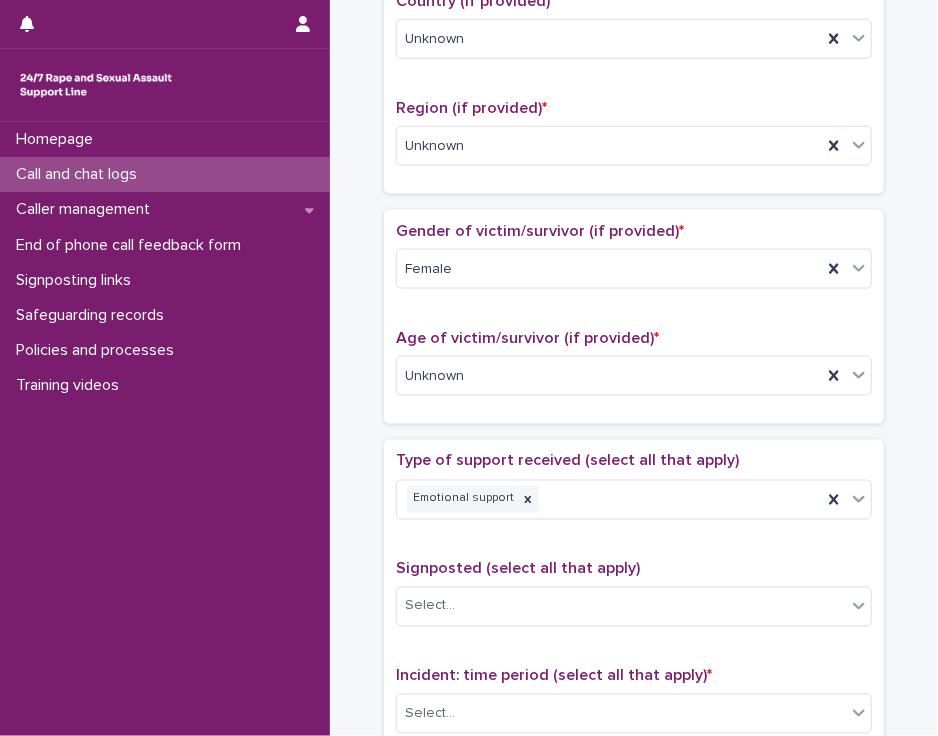 click on "Signposted (select all that apply) Select..." at bounding box center (634, 601) 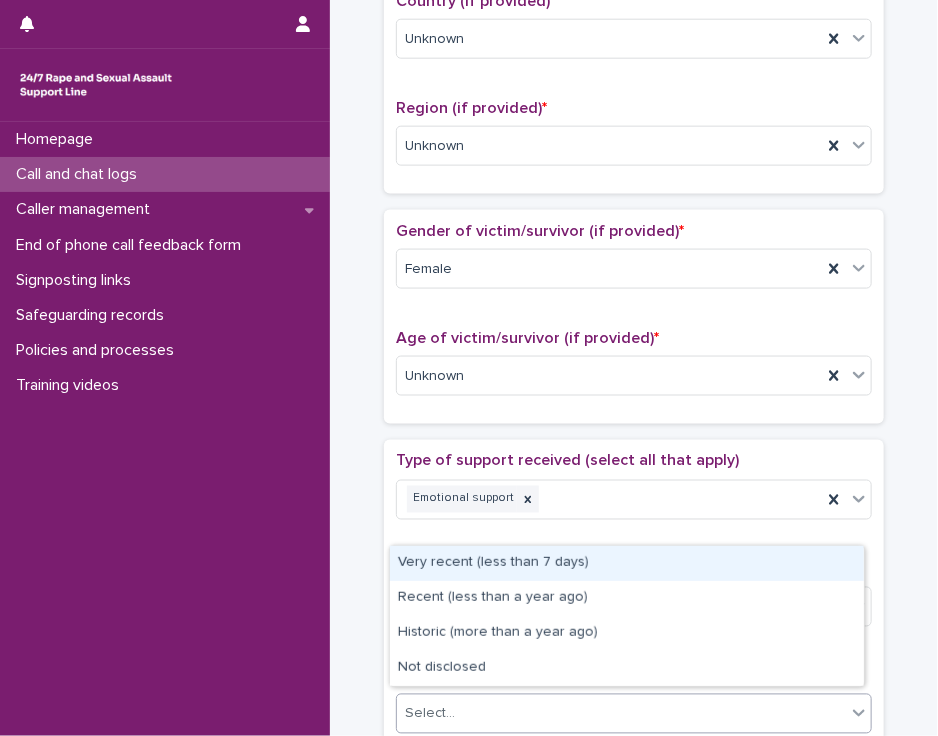 click on "Select..." at bounding box center [621, 714] 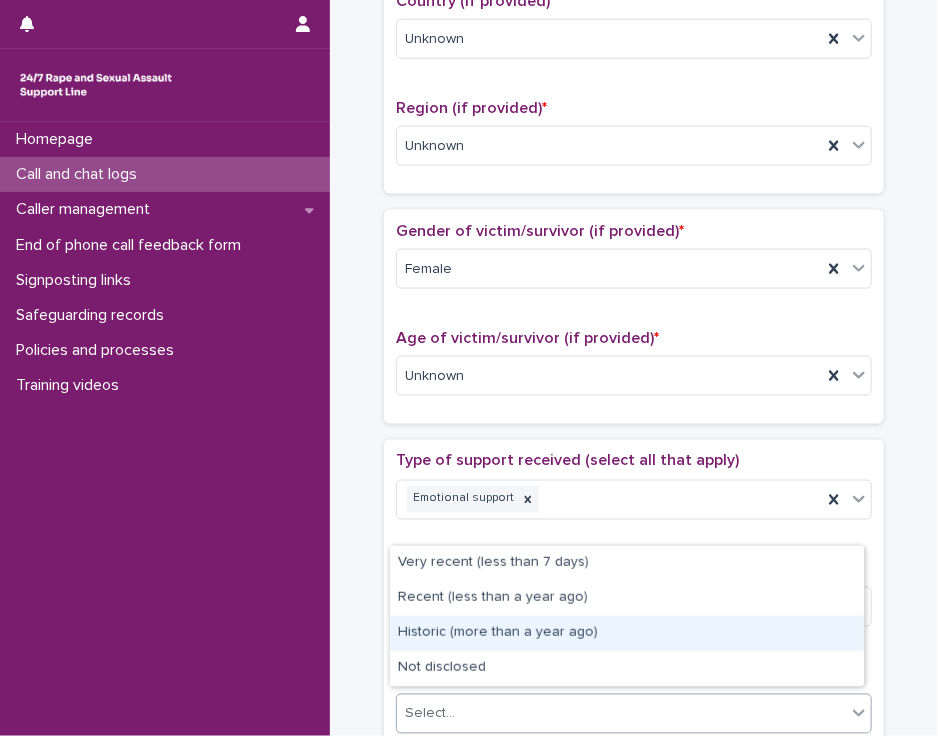 click on "Historic (more than a year ago)" at bounding box center [627, 633] 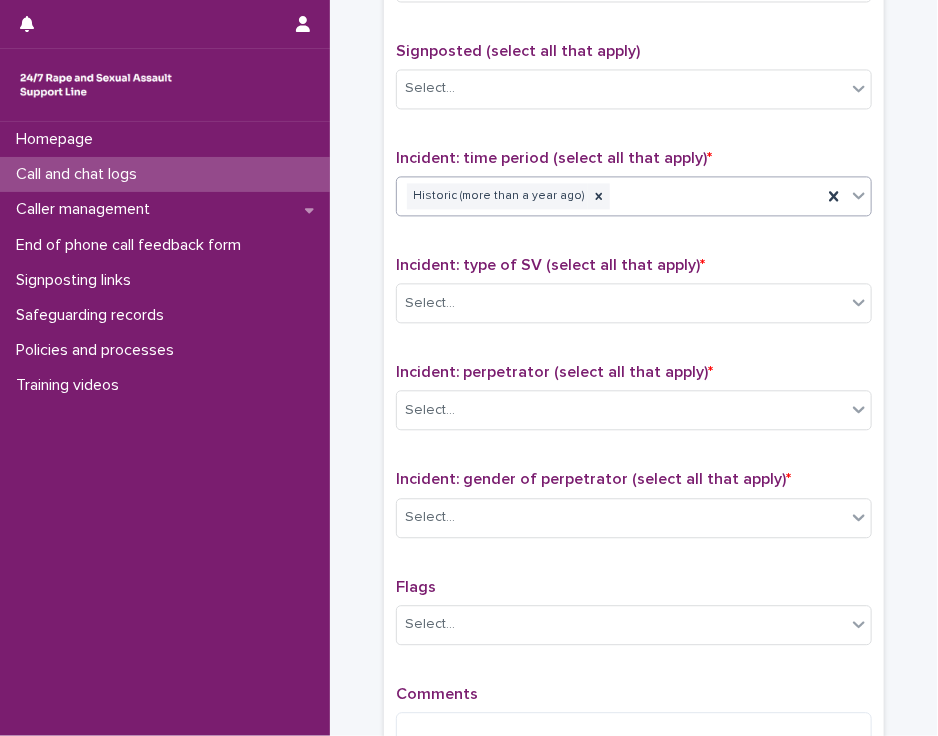 scroll, scrollTop: 1238, scrollLeft: 0, axis: vertical 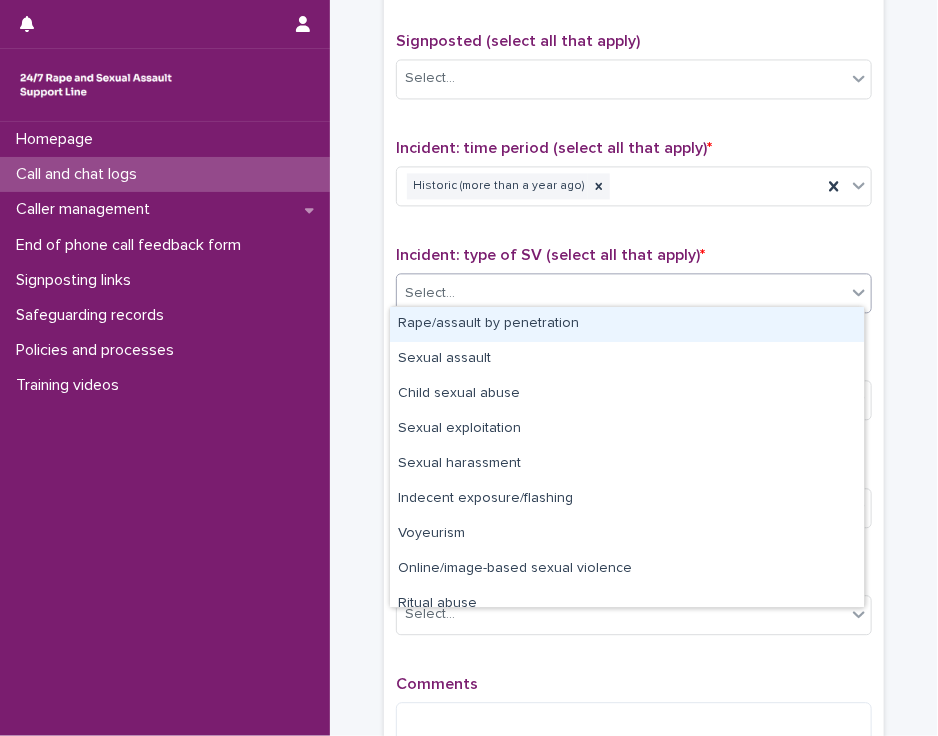 click 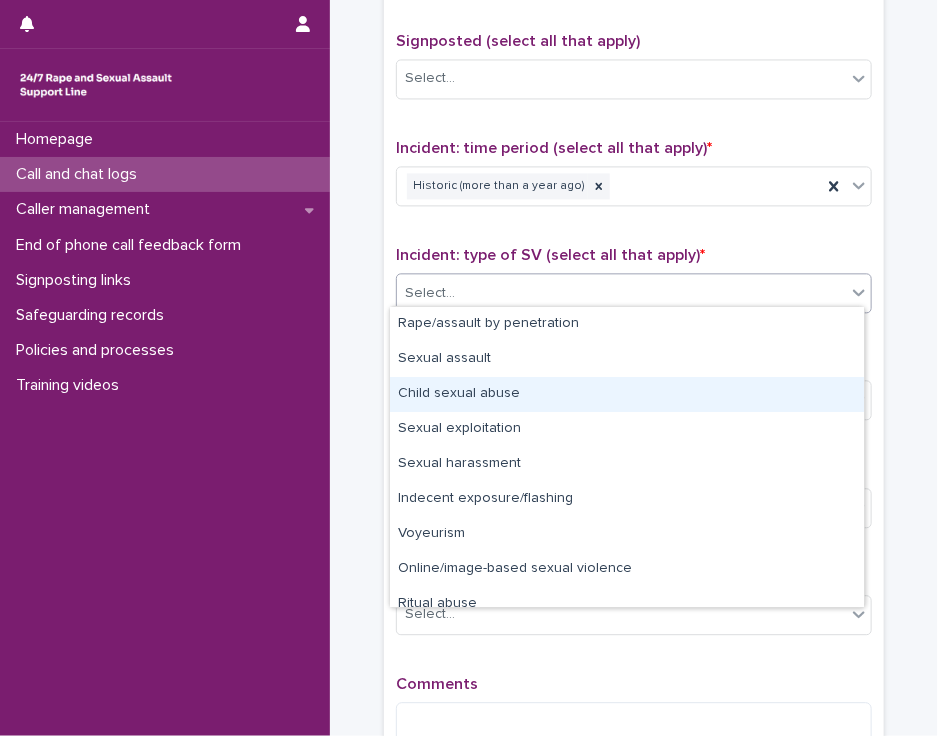 click on "Child sexual abuse" at bounding box center (627, 394) 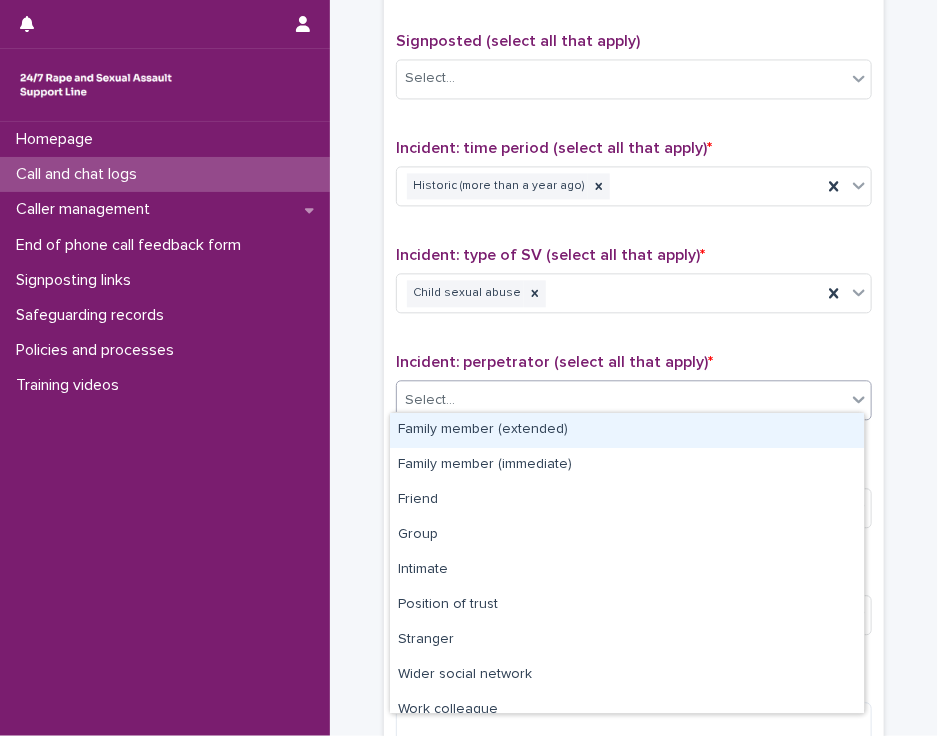 click on "Select..." at bounding box center [621, 400] 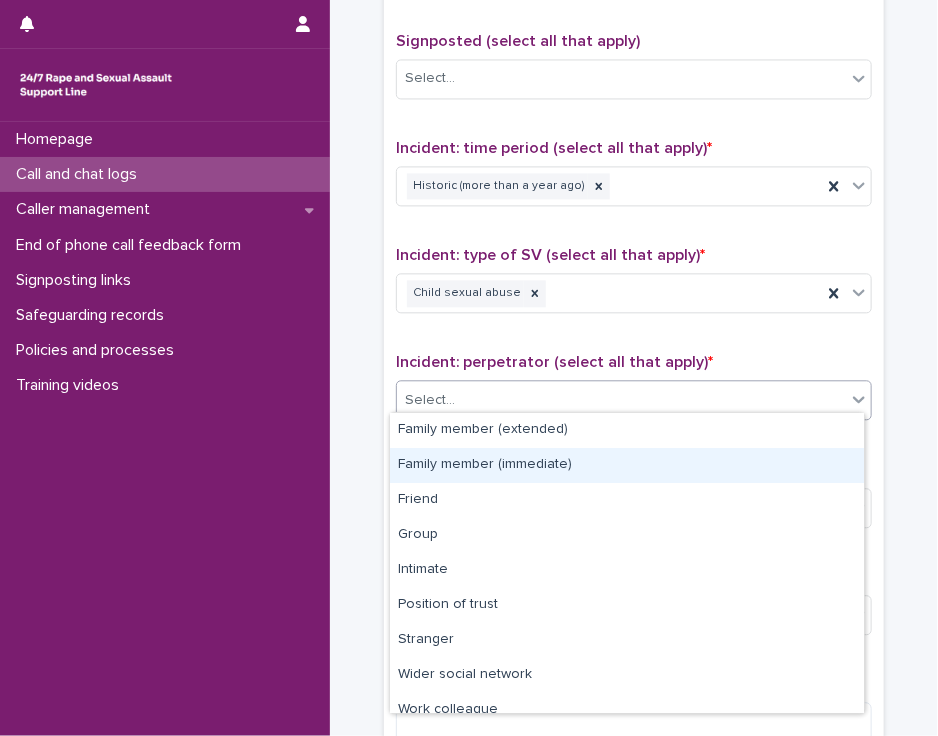 click on "Family member (immediate)" at bounding box center [627, 465] 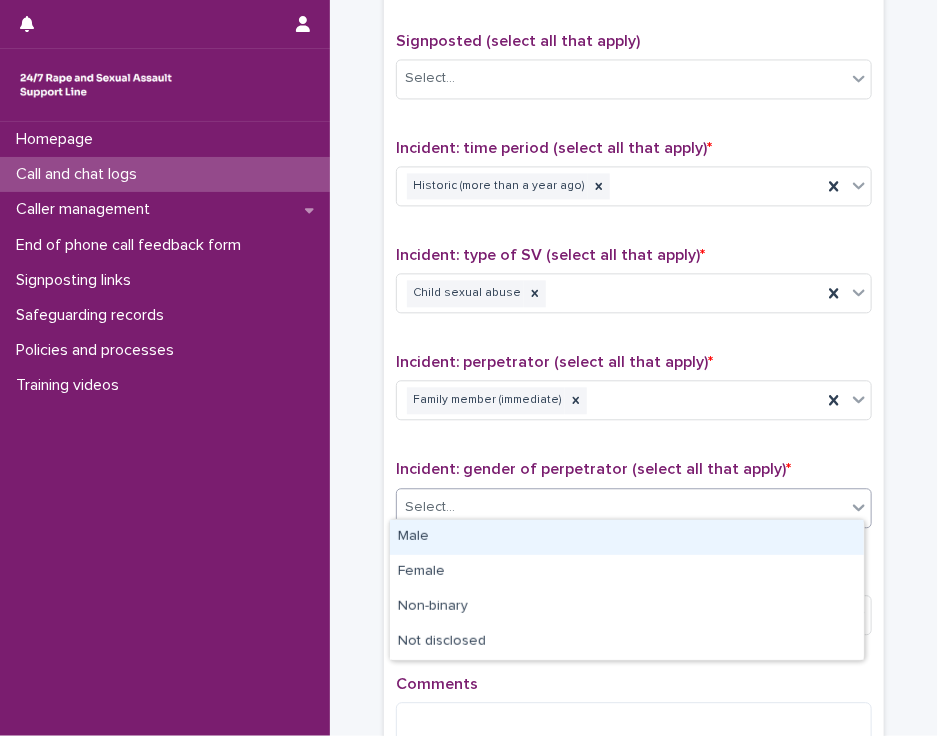 click on "Select..." at bounding box center [621, 507] 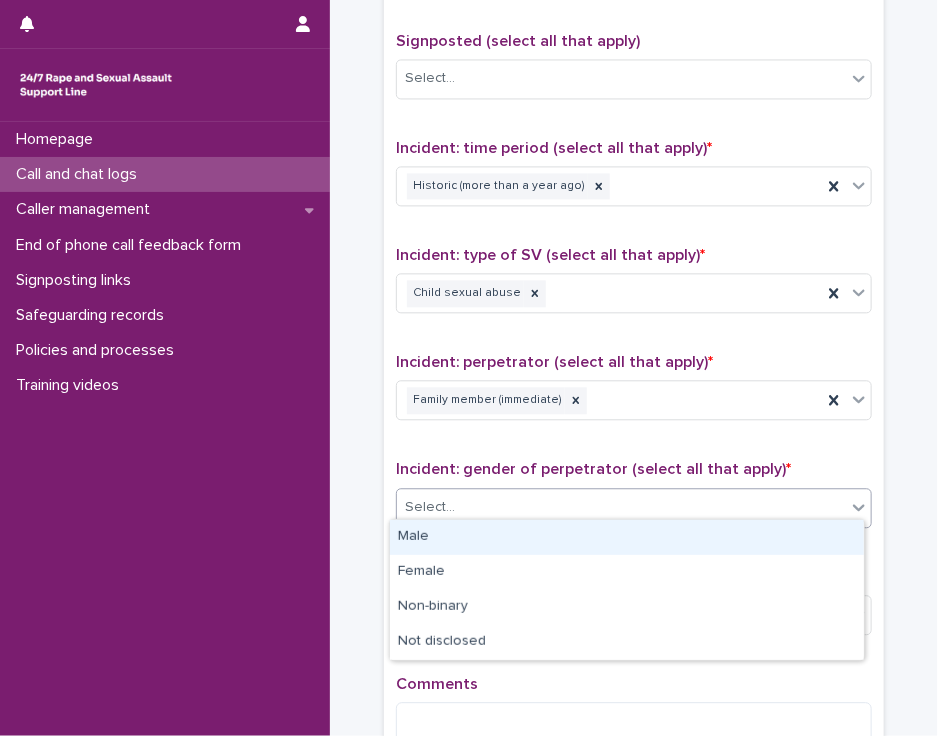 click on "Male" at bounding box center (627, 537) 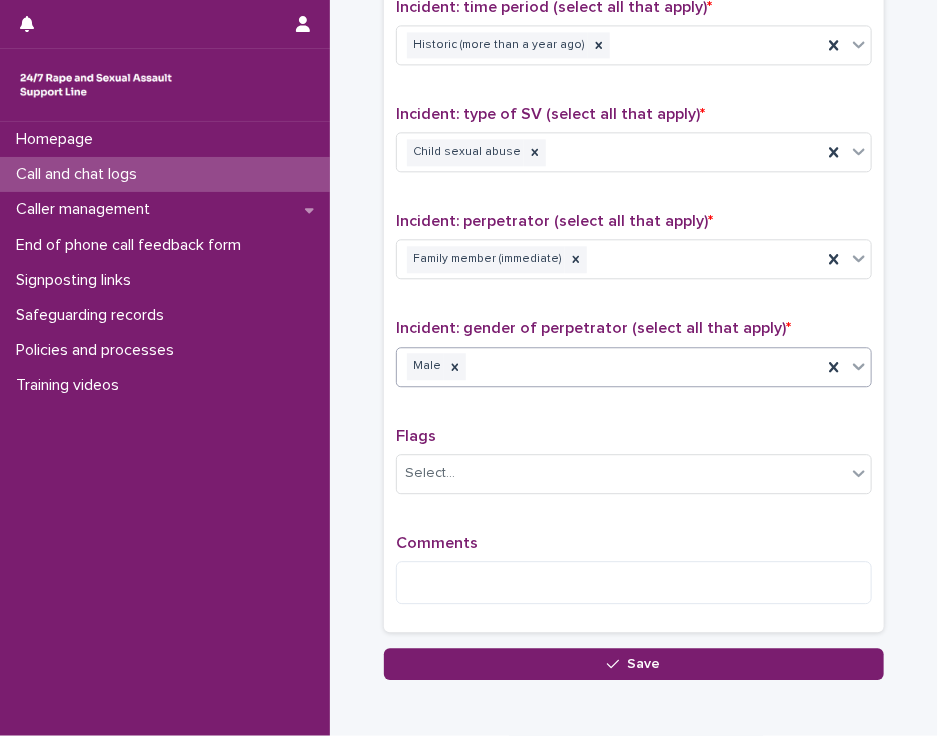 scroll, scrollTop: 1471, scrollLeft: 0, axis: vertical 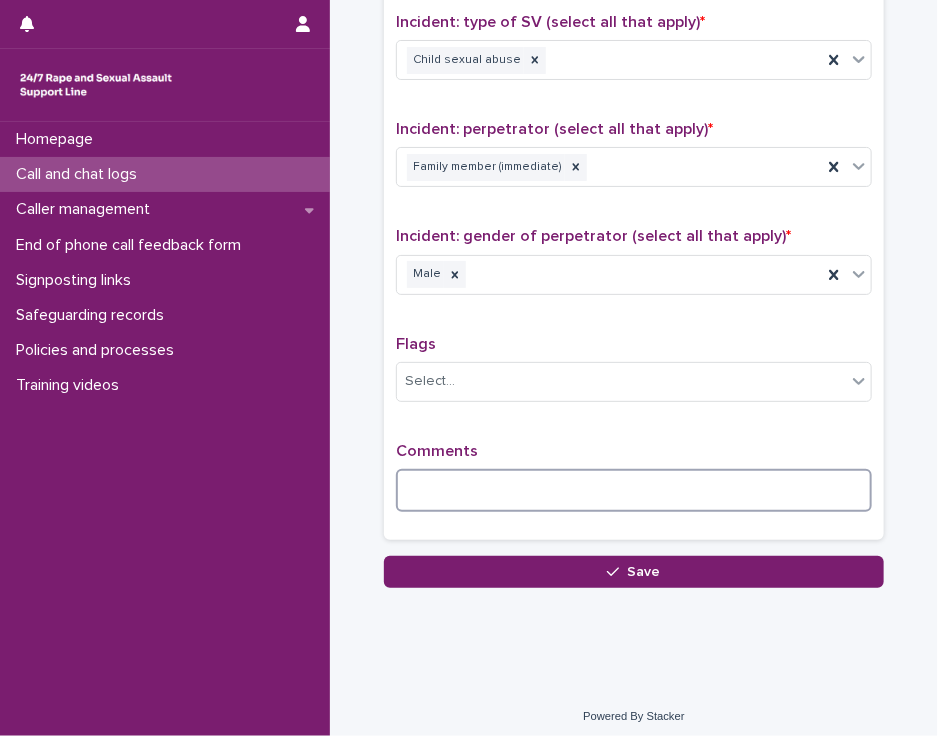 click at bounding box center (634, 490) 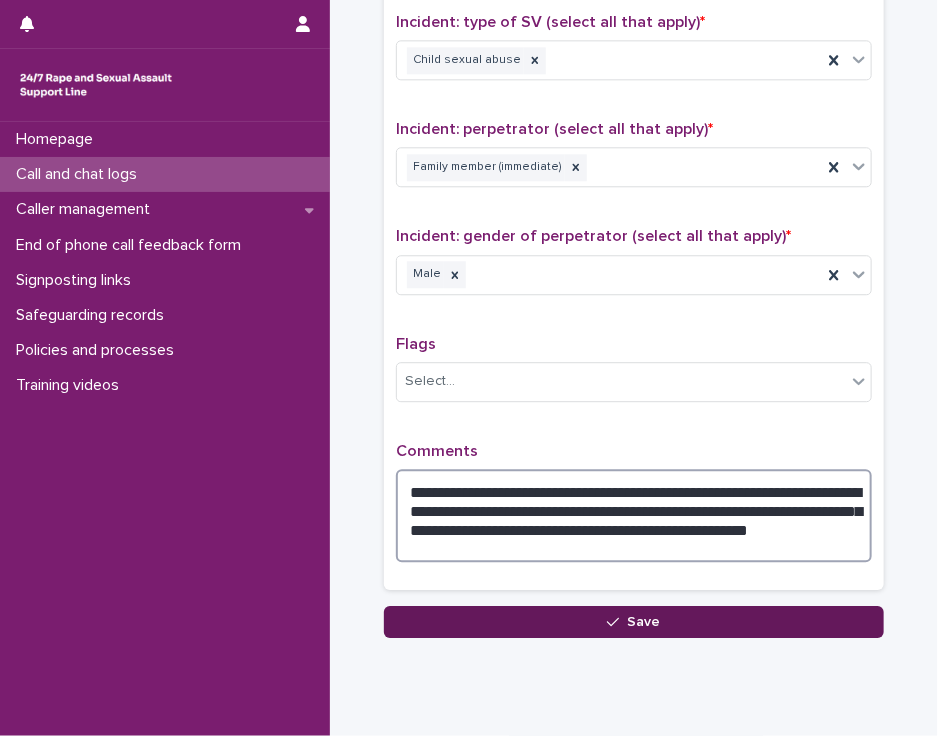 type on "**********" 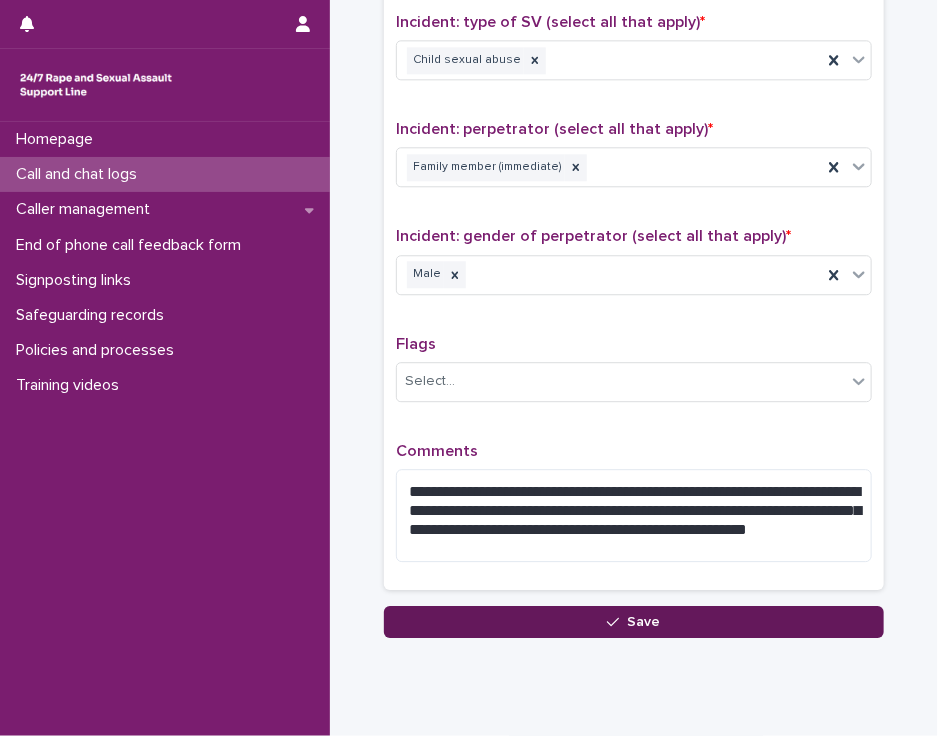 click on "Save" at bounding box center (634, 622) 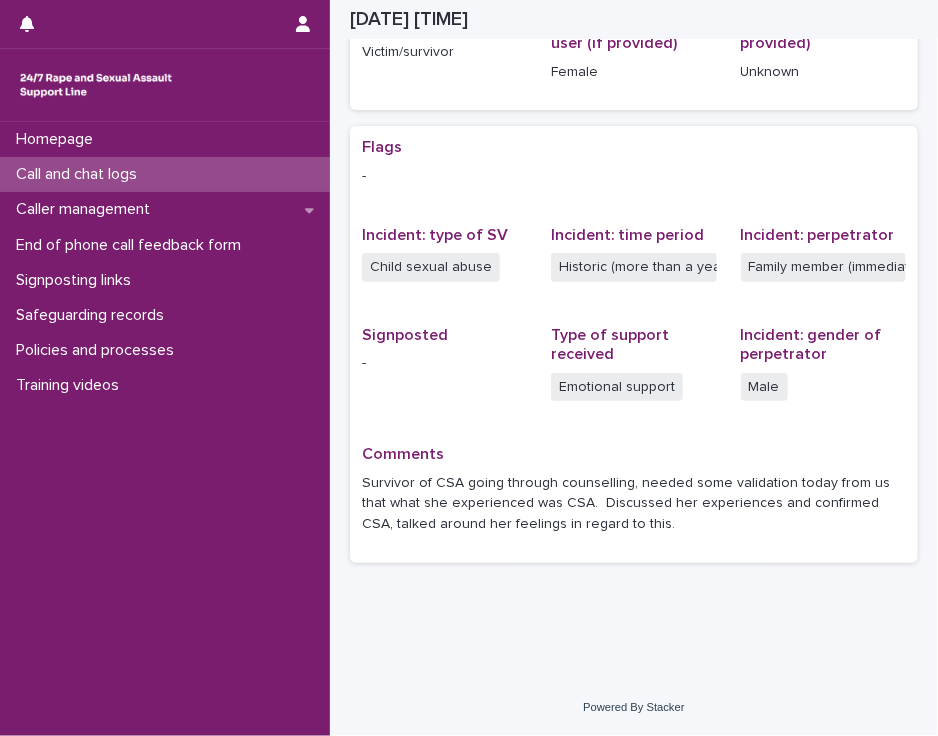 scroll, scrollTop: 328, scrollLeft: 0, axis: vertical 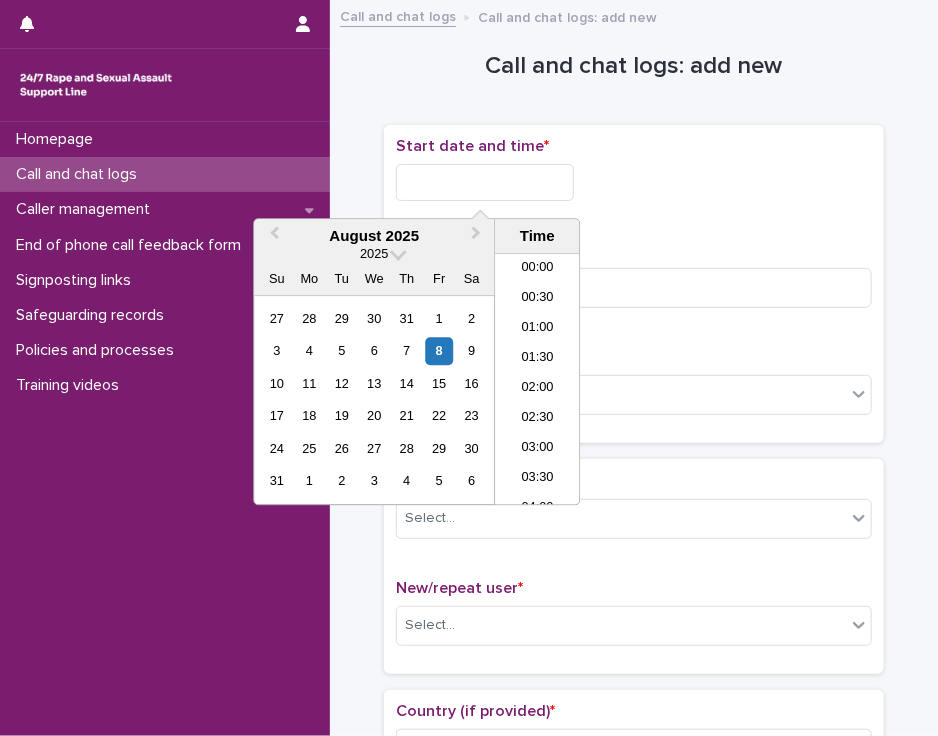 click at bounding box center (485, 182) 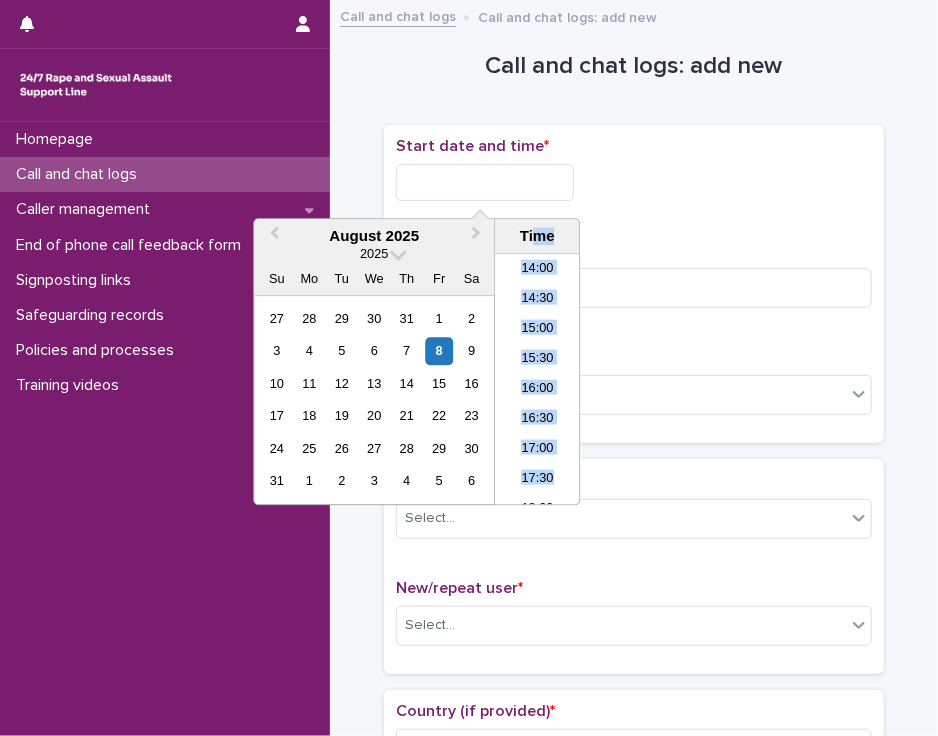scroll, scrollTop: 0, scrollLeft: 0, axis: both 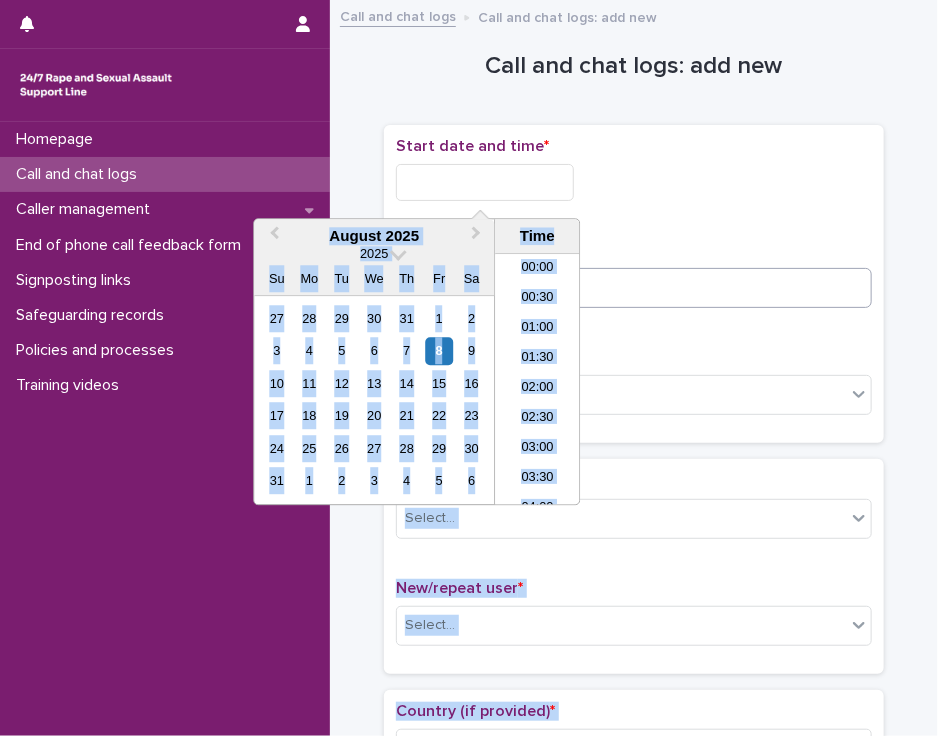 drag, startPoint x: 542, startPoint y: 371, endPoint x: 650, endPoint y: 289, distance: 135.60236 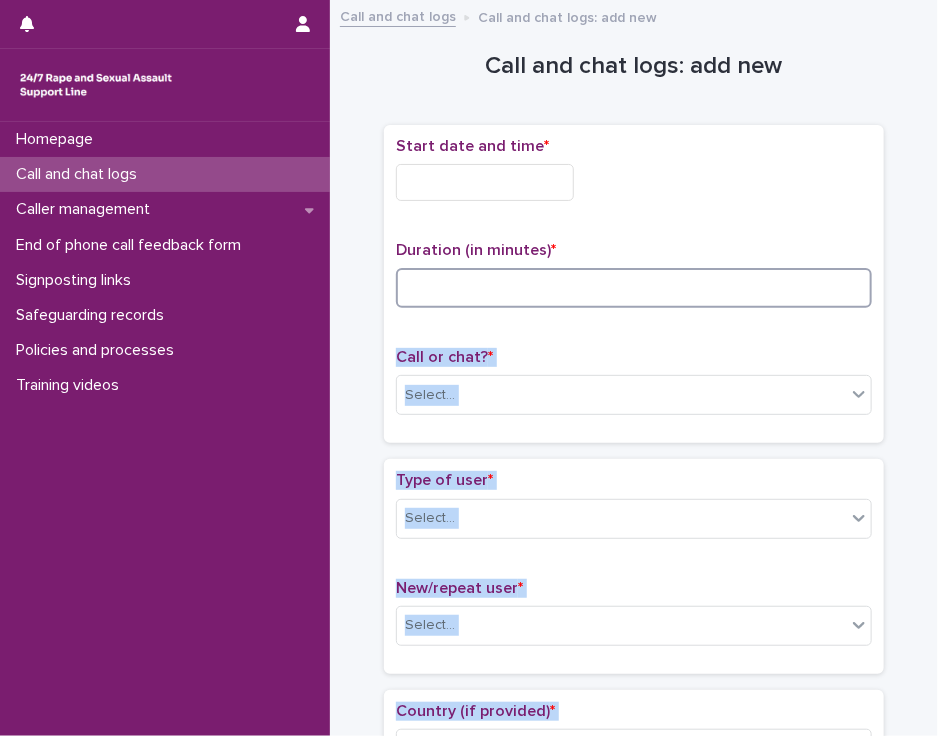 click at bounding box center (634, 288) 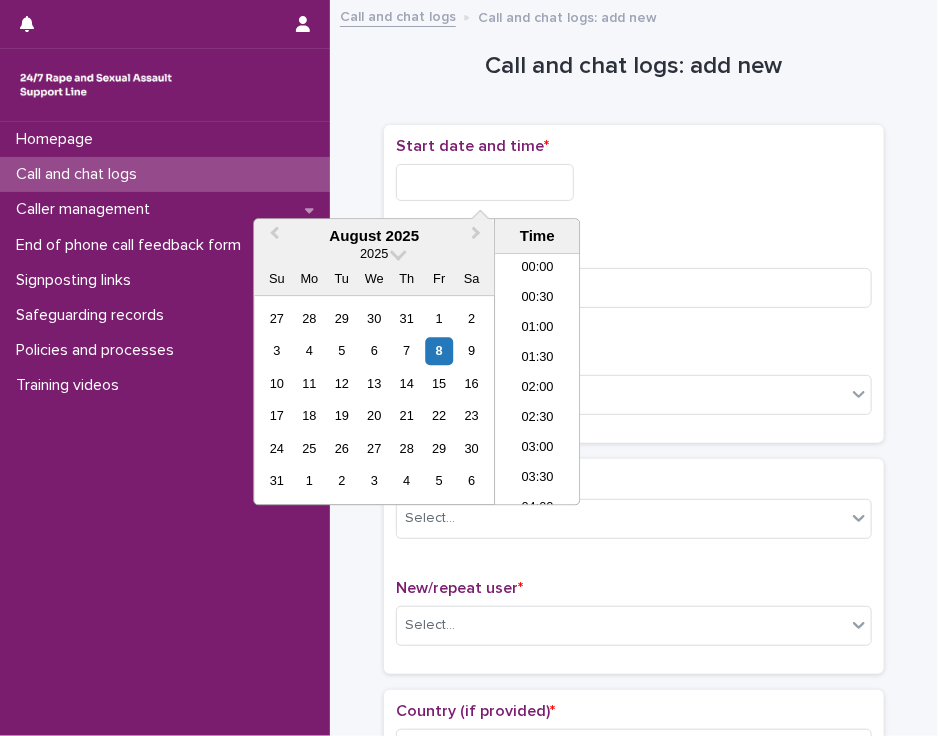 scroll, scrollTop: 940, scrollLeft: 0, axis: vertical 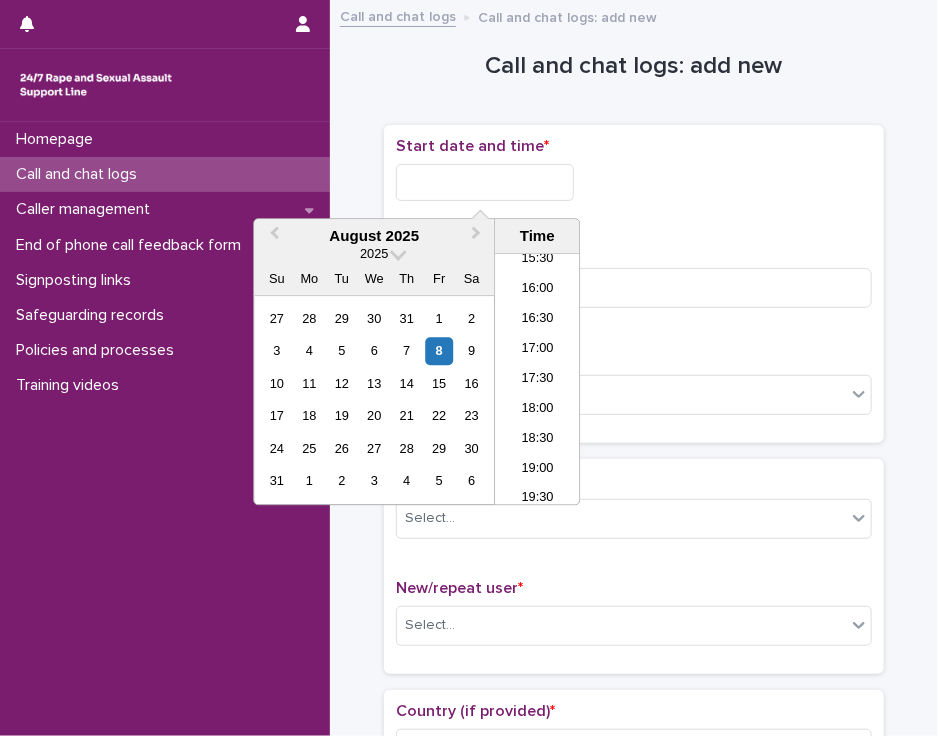 click at bounding box center [485, 182] 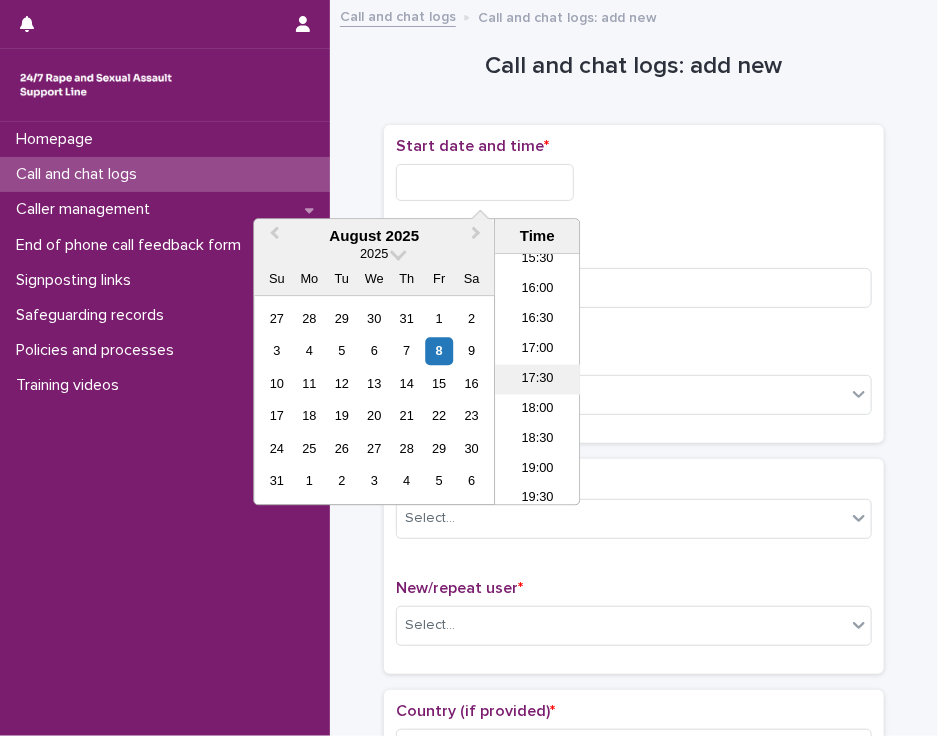 click on "17:30" at bounding box center (537, 380) 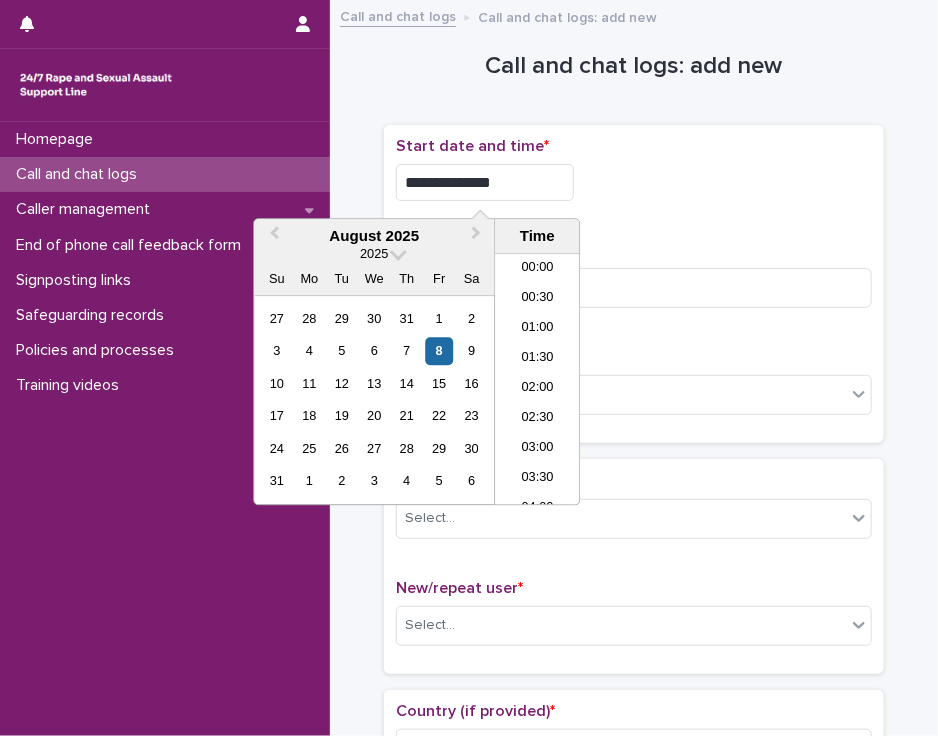 click on "**********" at bounding box center [485, 182] 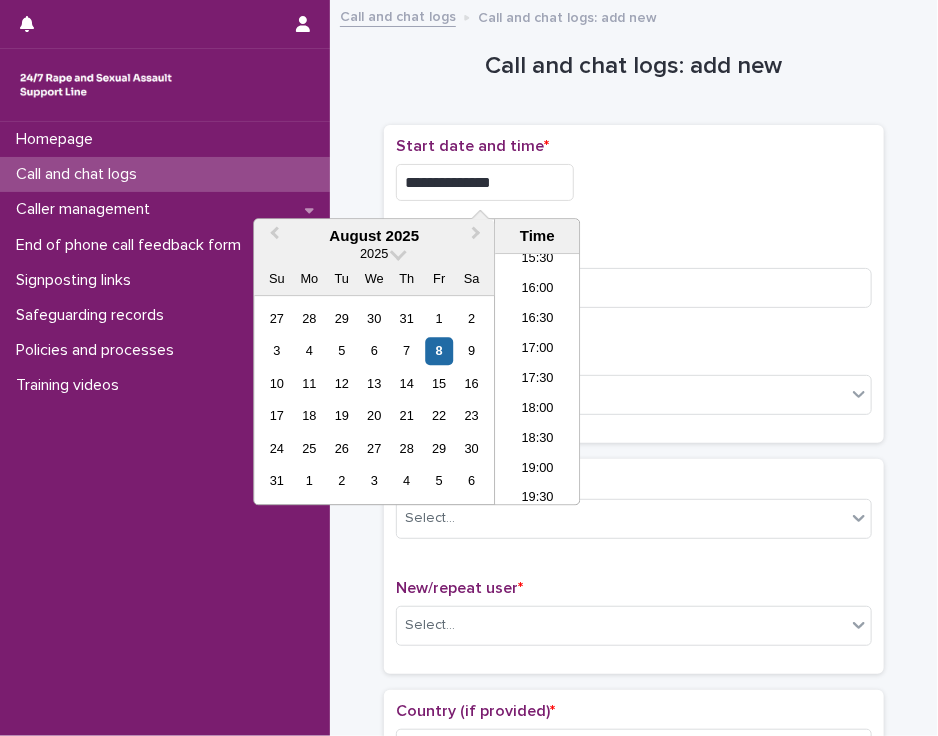 type on "**********" 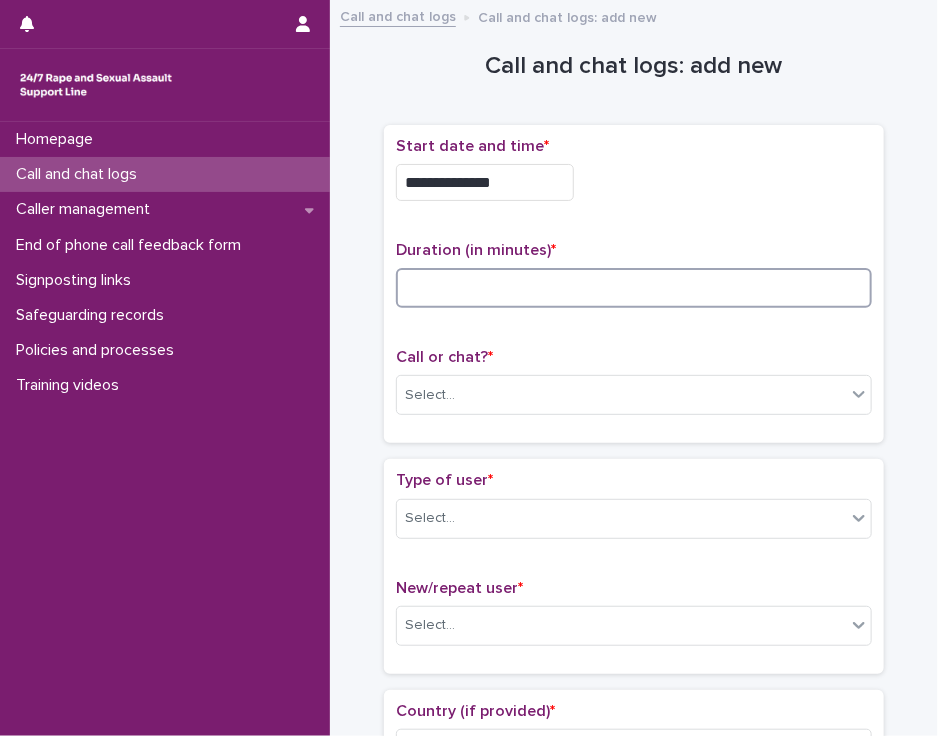 click at bounding box center [634, 288] 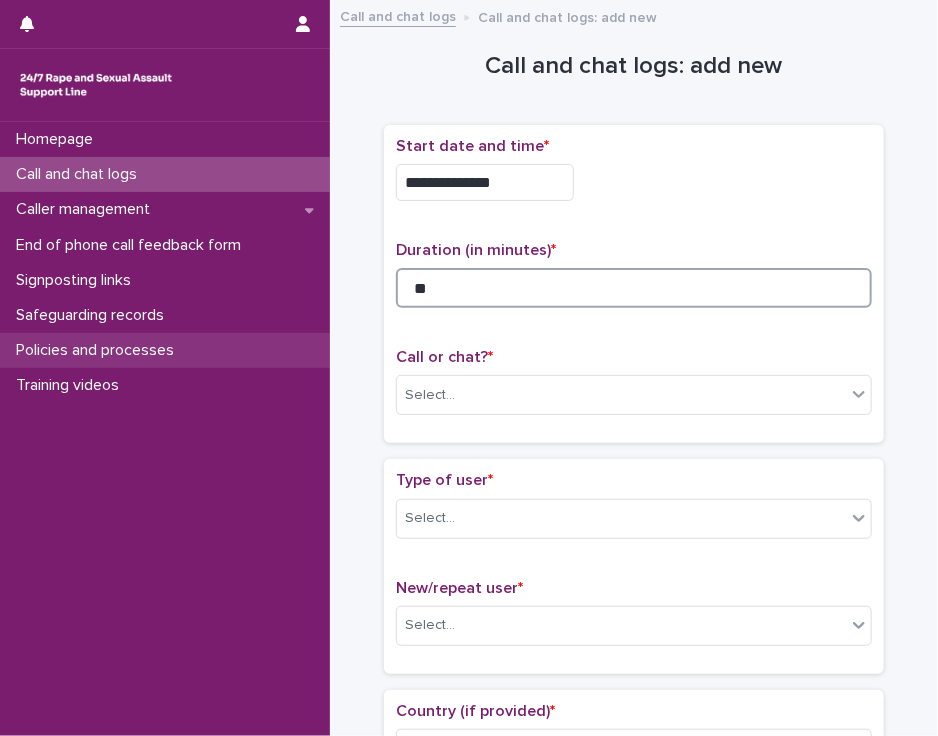 type on "**" 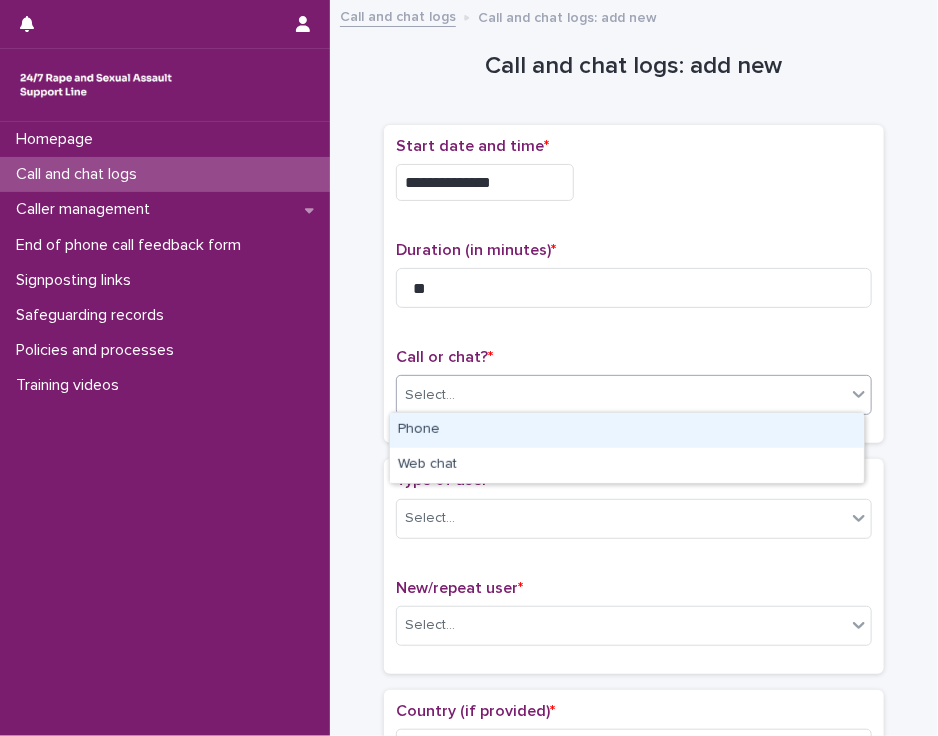 click on "Select..." at bounding box center [621, 395] 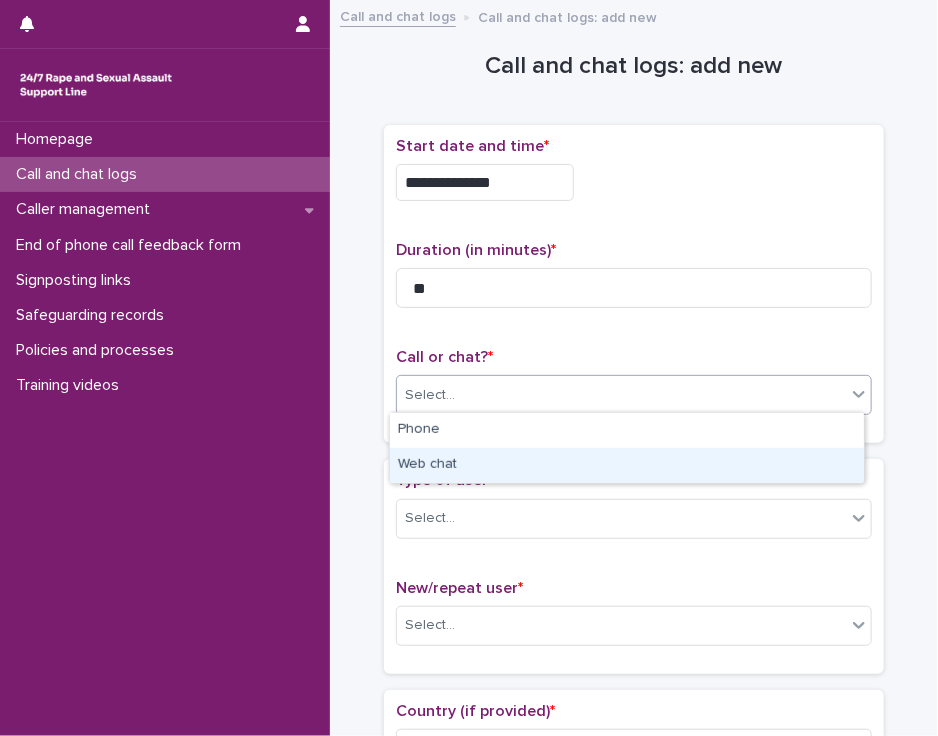 click on "Web chat" at bounding box center [627, 465] 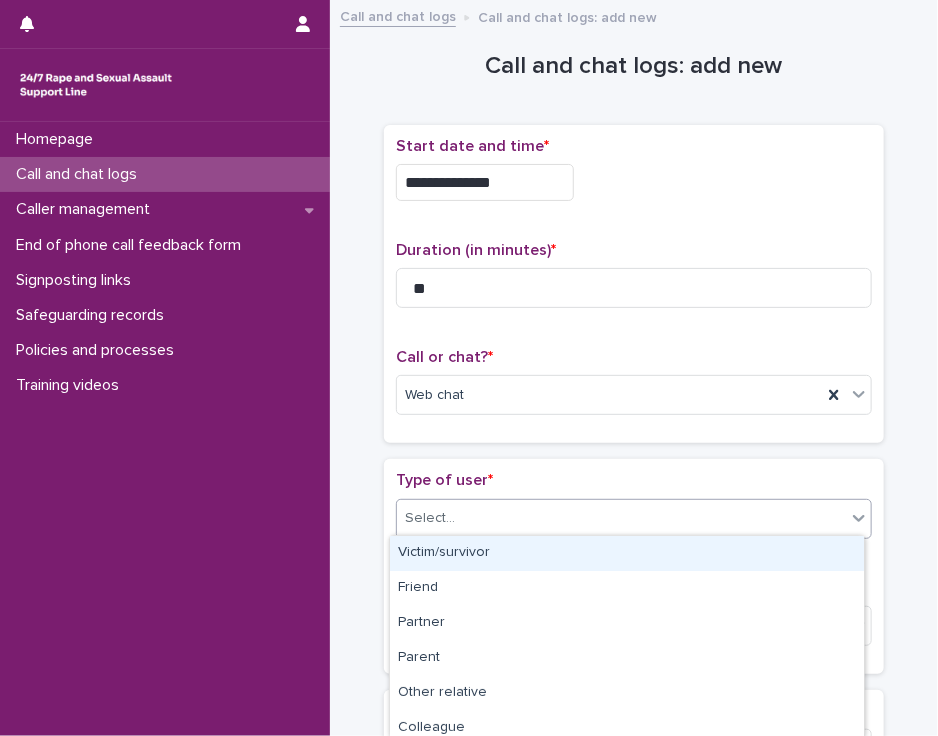 click on "Select..." at bounding box center (621, 518) 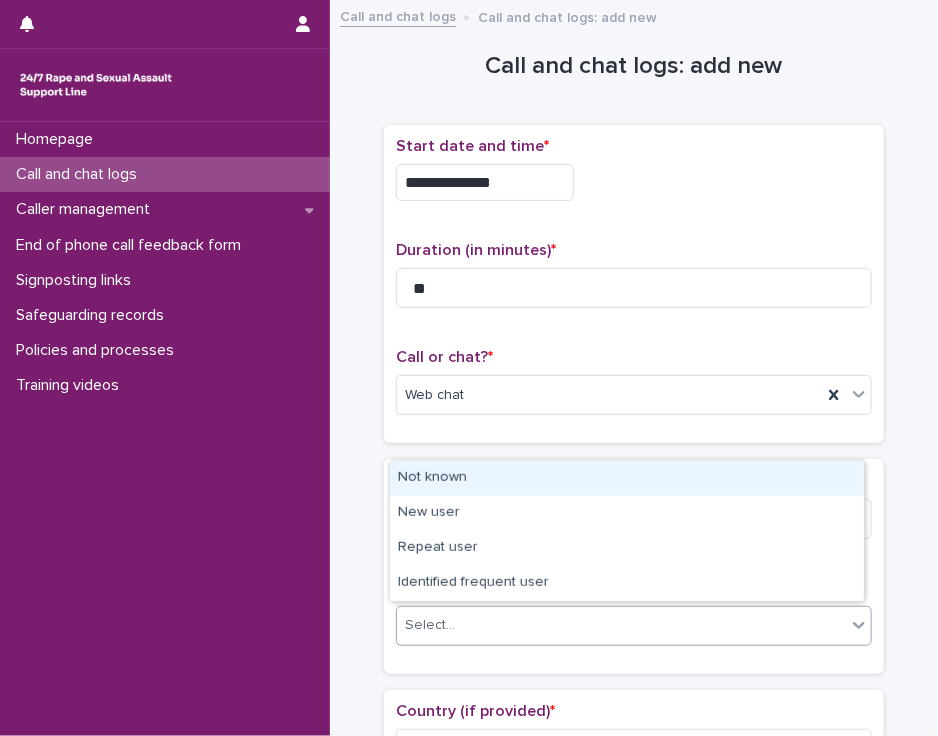 click on "Select..." at bounding box center (621, 625) 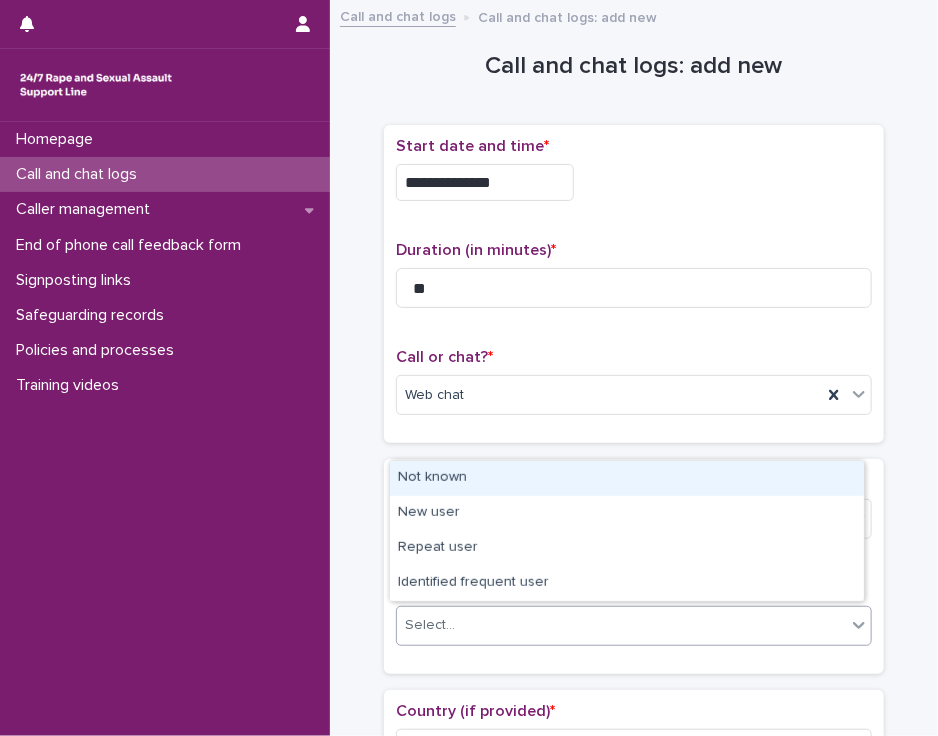 click on "Not known" at bounding box center [627, 478] 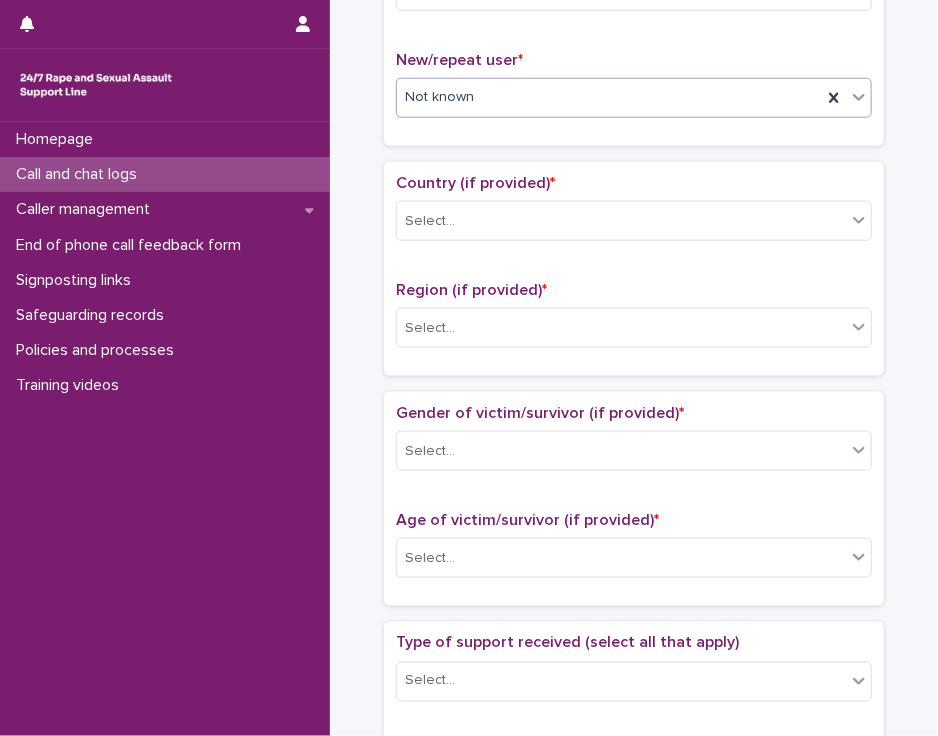 scroll, scrollTop: 579, scrollLeft: 0, axis: vertical 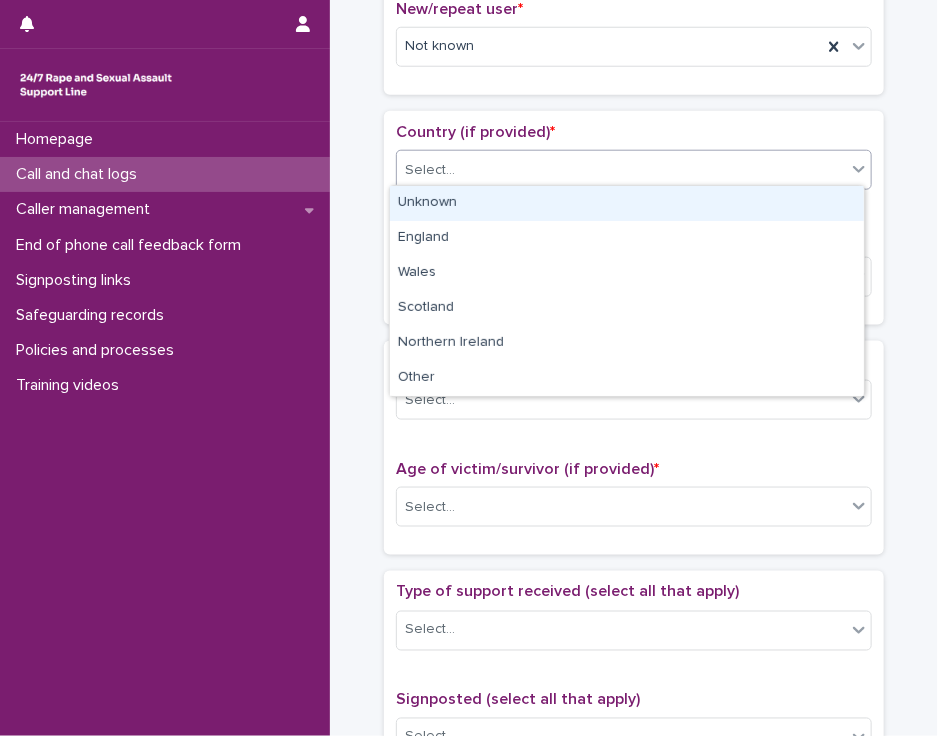 click 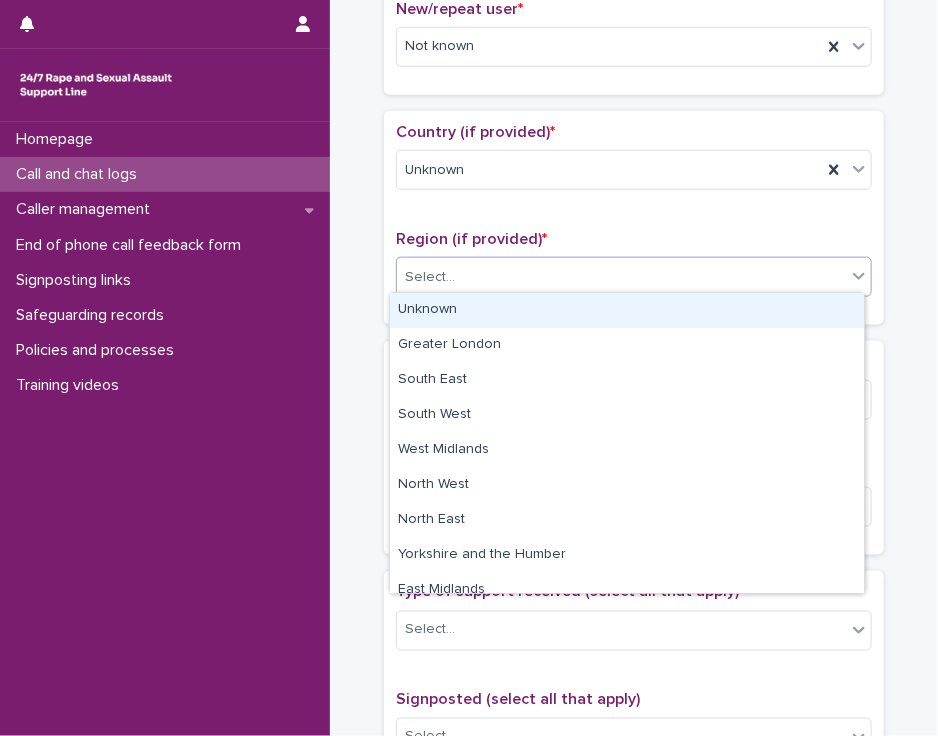 click on "Select..." at bounding box center (621, 277) 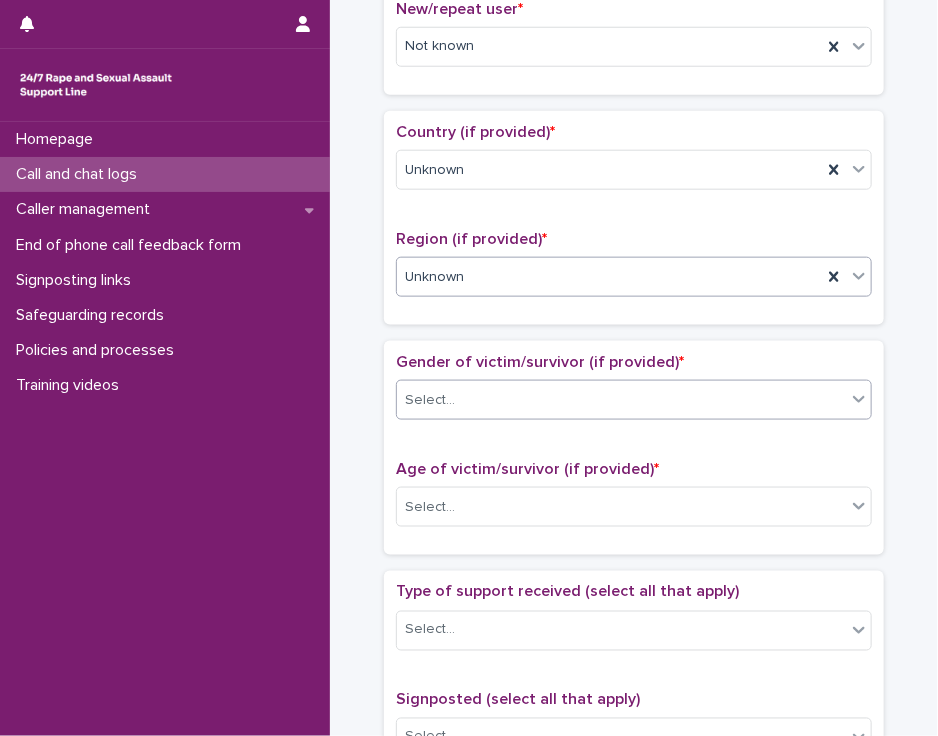 click on "Select..." at bounding box center (621, 400) 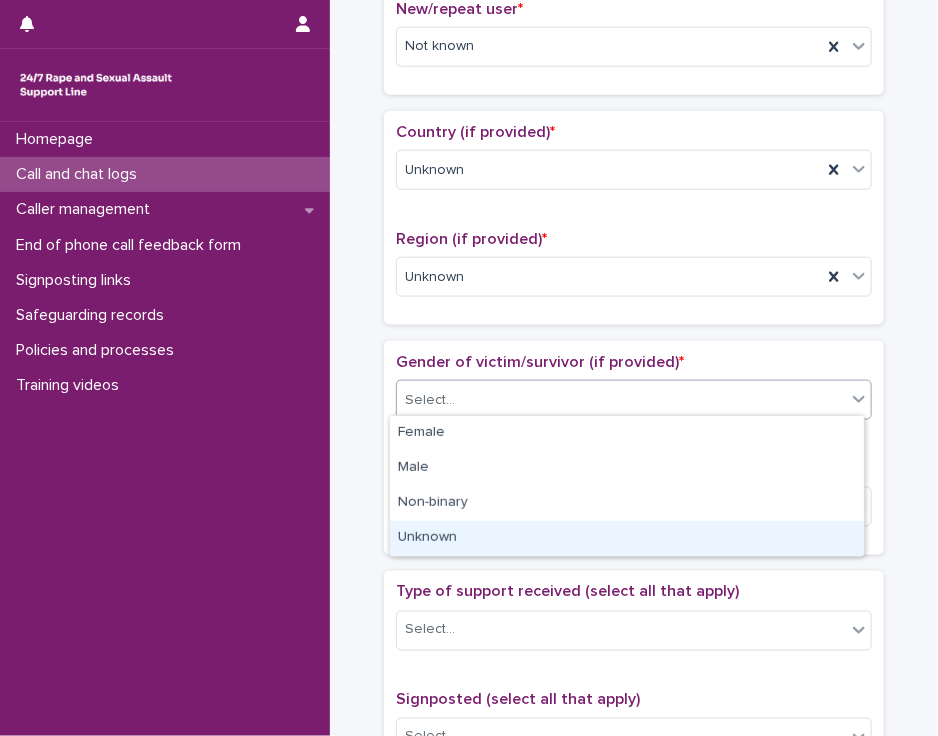 click on "Unknown" at bounding box center [627, 538] 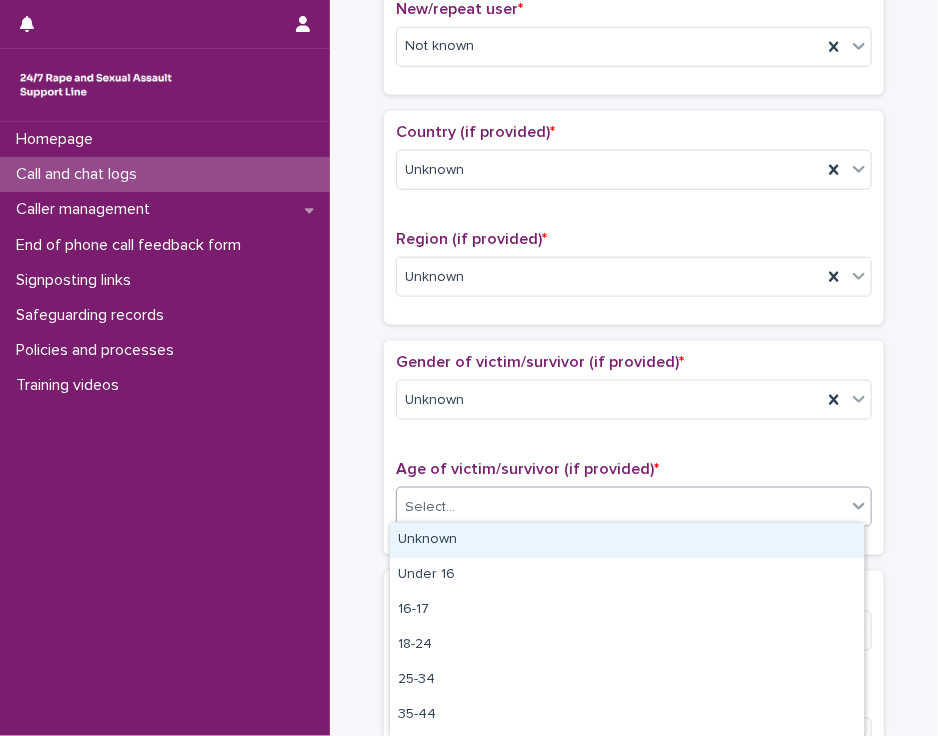 click on "Select..." at bounding box center (621, 507) 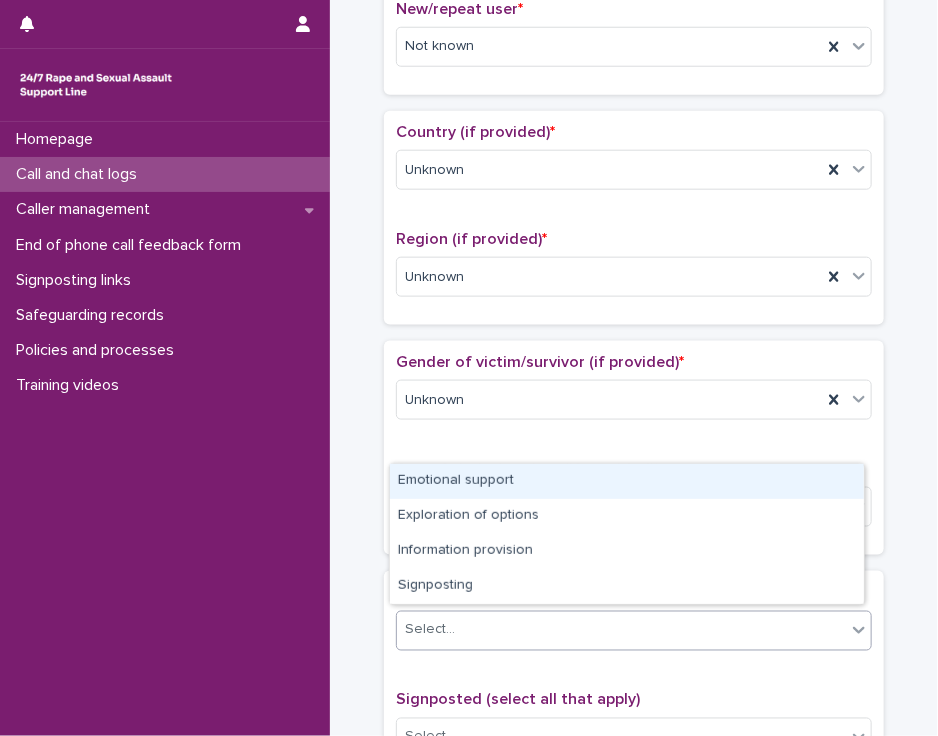 click on "Select..." at bounding box center [621, 630] 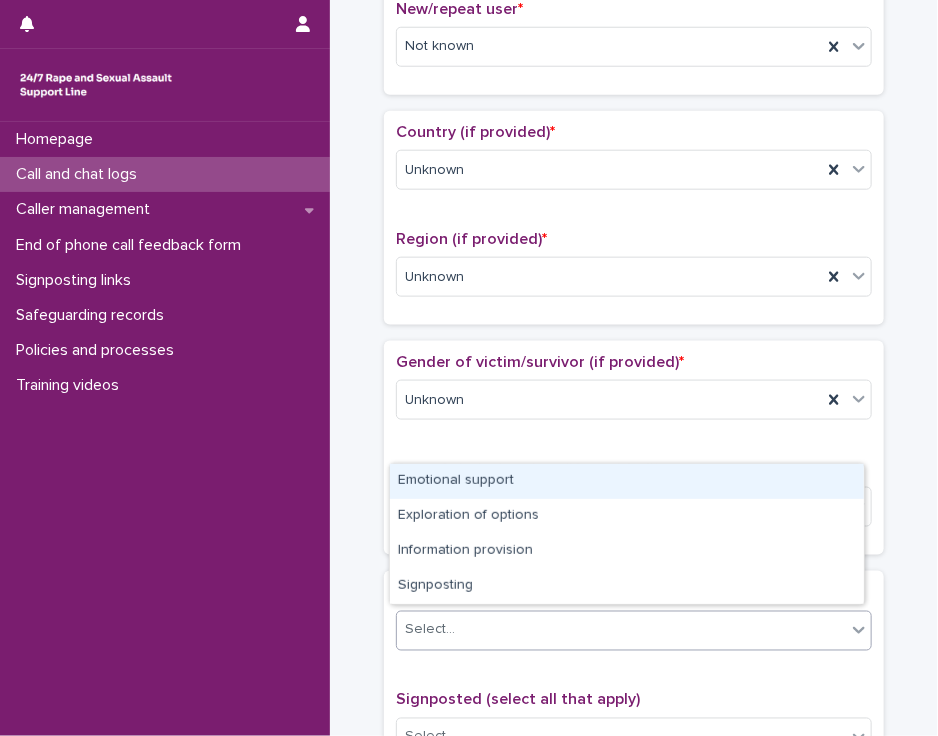 click on "Emotional support" at bounding box center (627, 481) 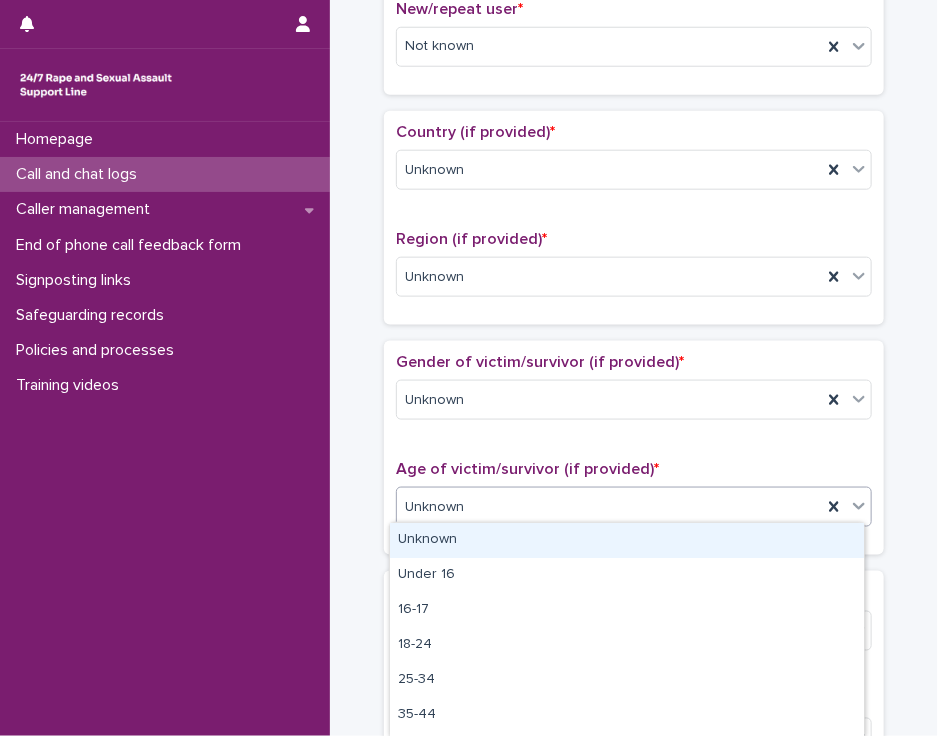 click 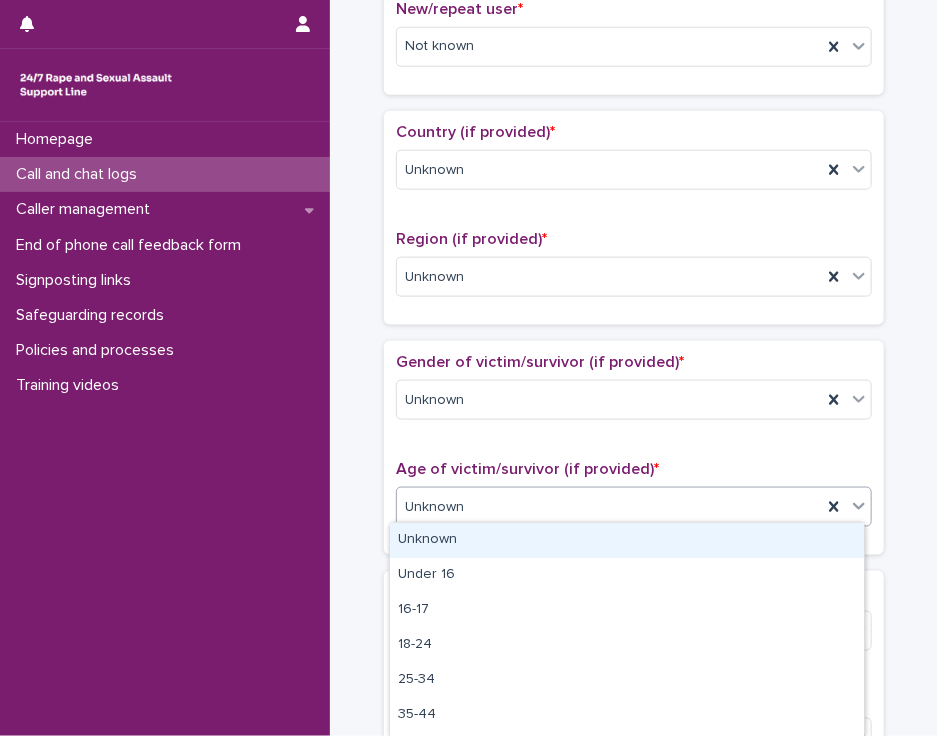 click on "**********" at bounding box center [634, 481] 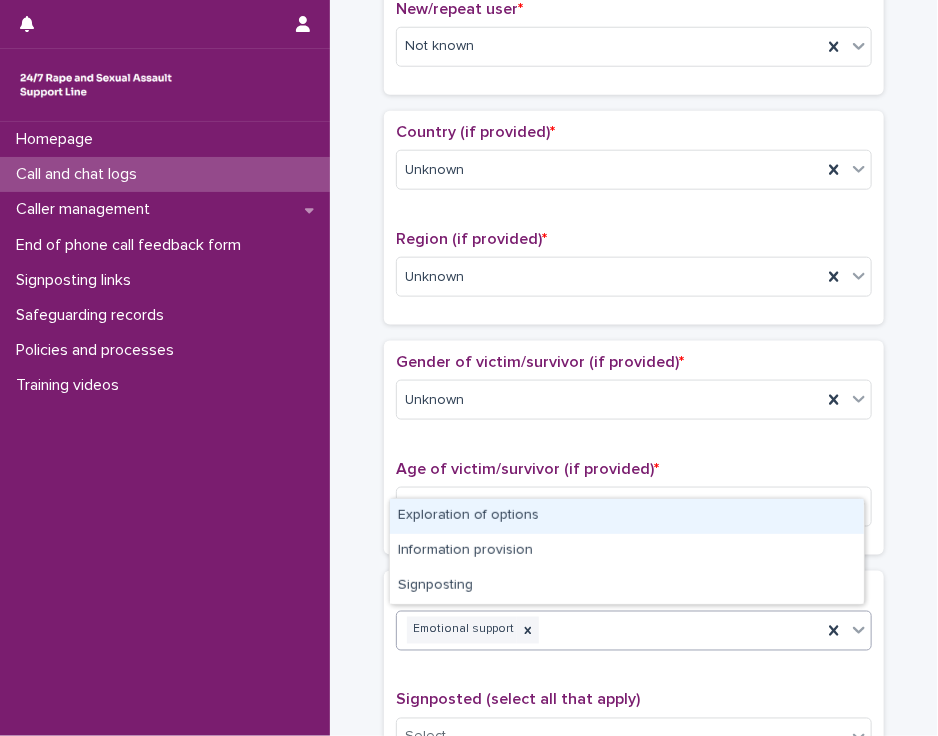 click 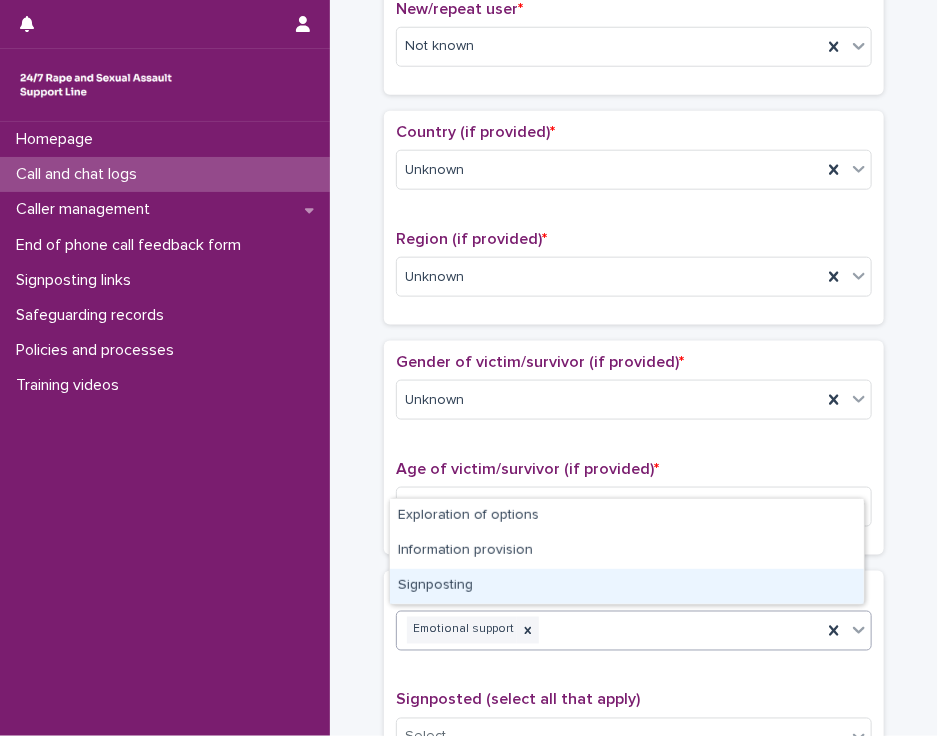 click on "Signposting" at bounding box center [627, 586] 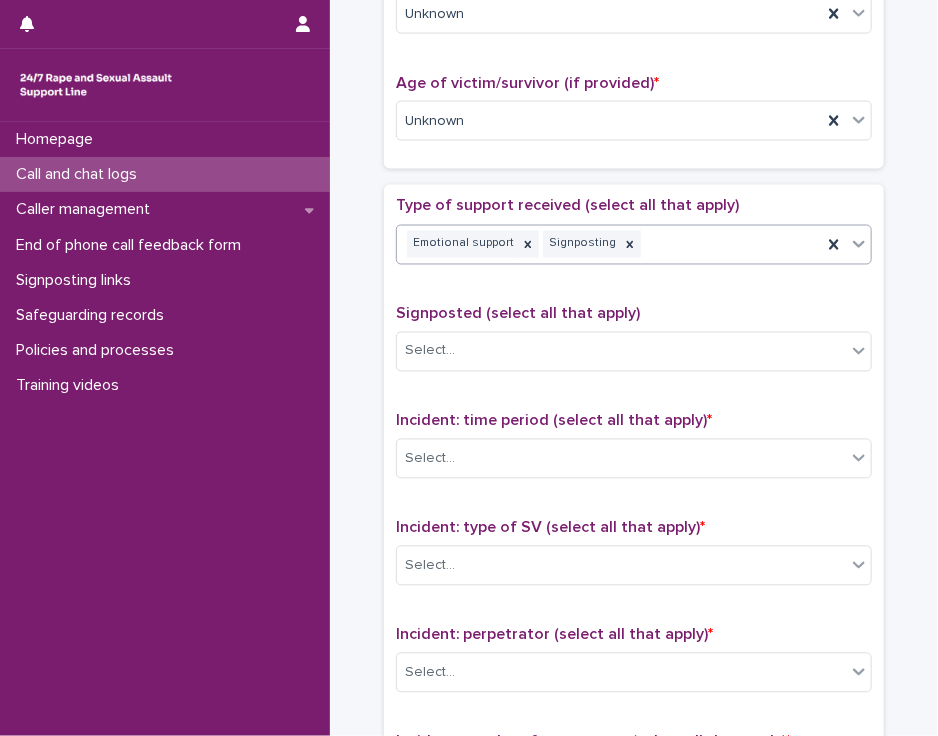 scroll, scrollTop: 1055, scrollLeft: 0, axis: vertical 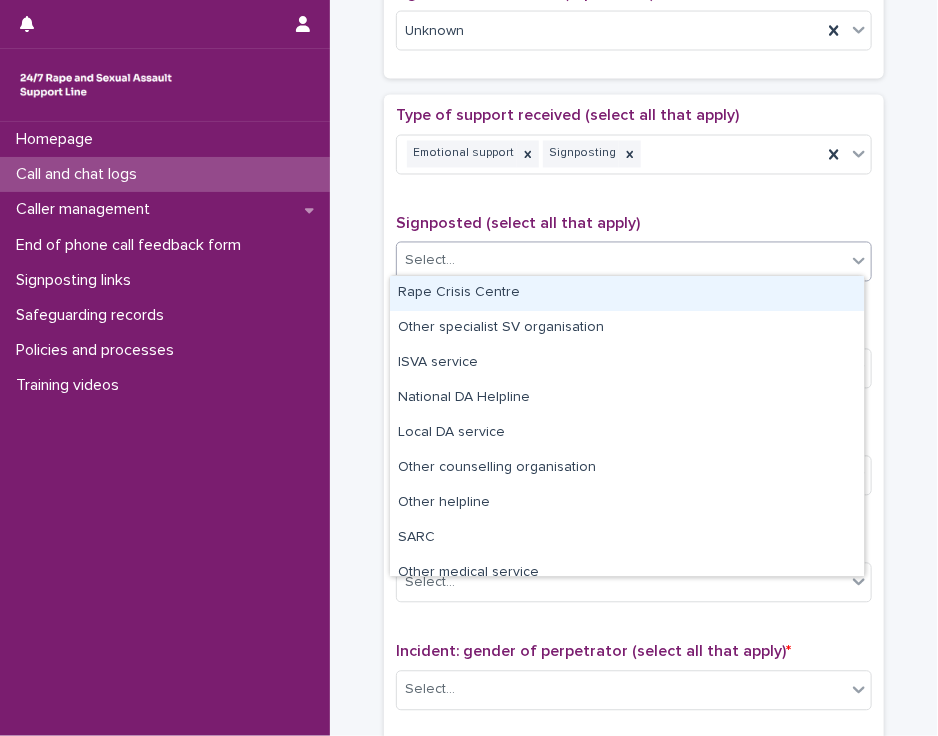 click 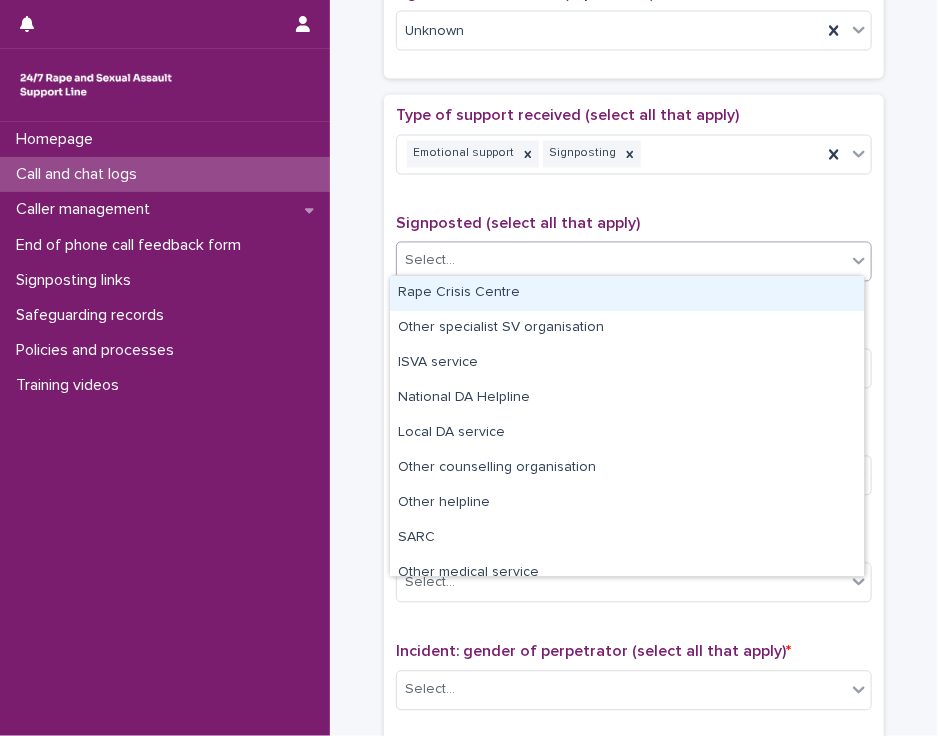 click on "Rape Crisis Centre" at bounding box center (627, 293) 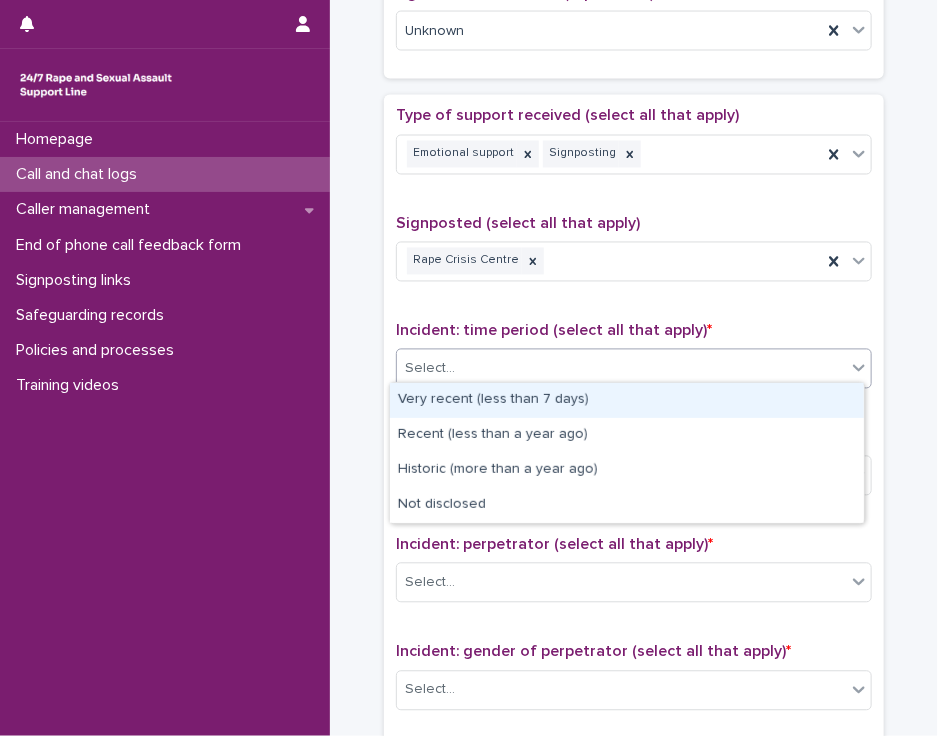 click on "Select..." at bounding box center (621, 369) 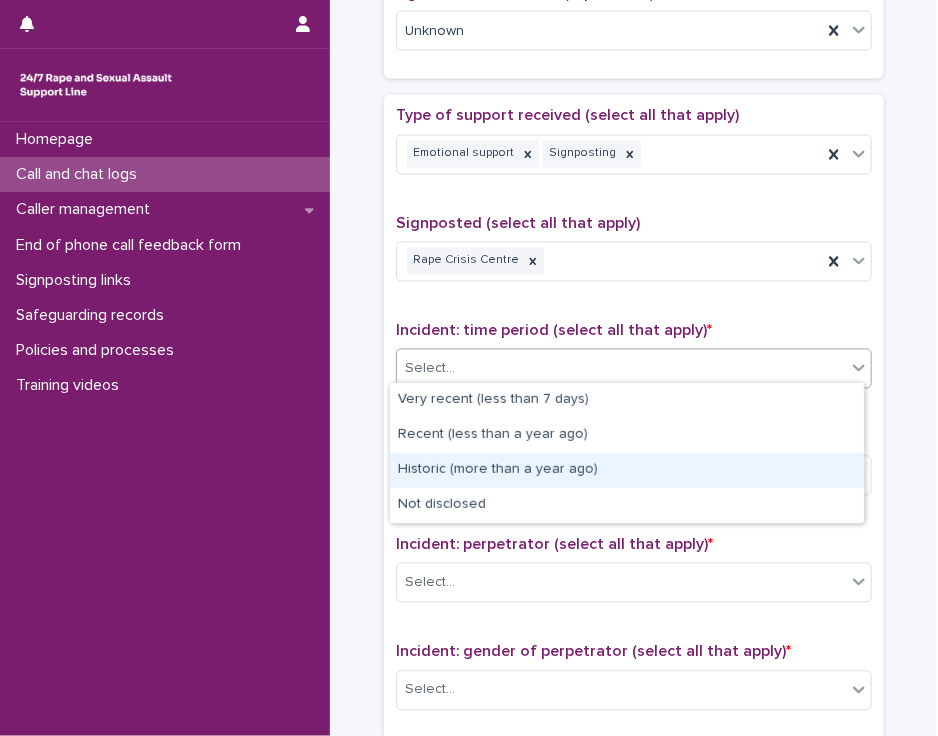 click on "Historic (more than a year ago)" at bounding box center (627, 470) 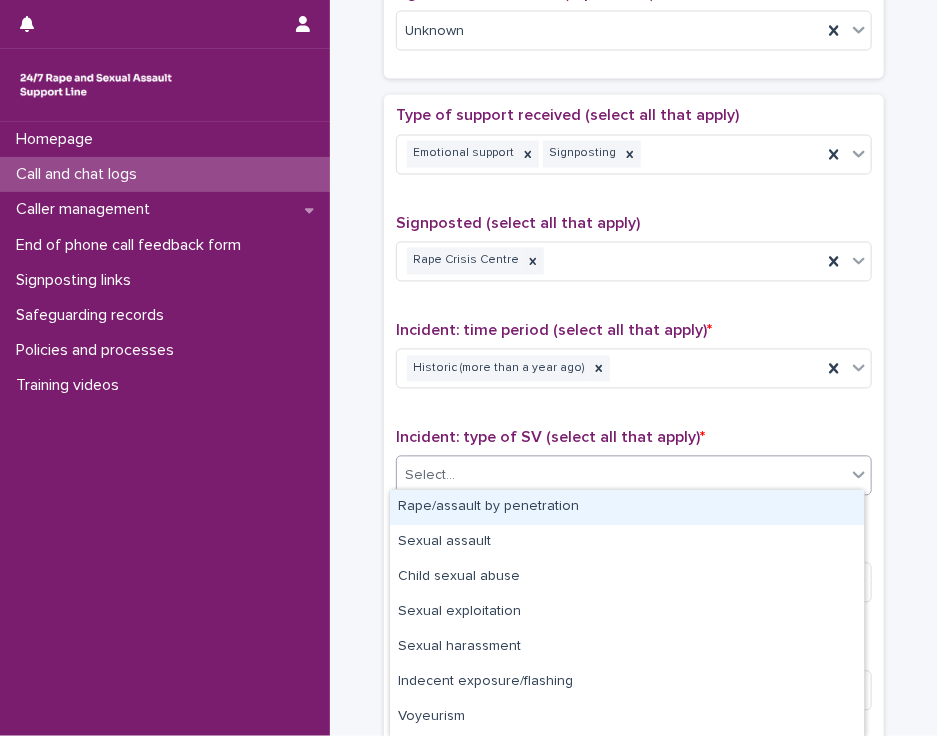 click on "Select..." at bounding box center [621, 476] 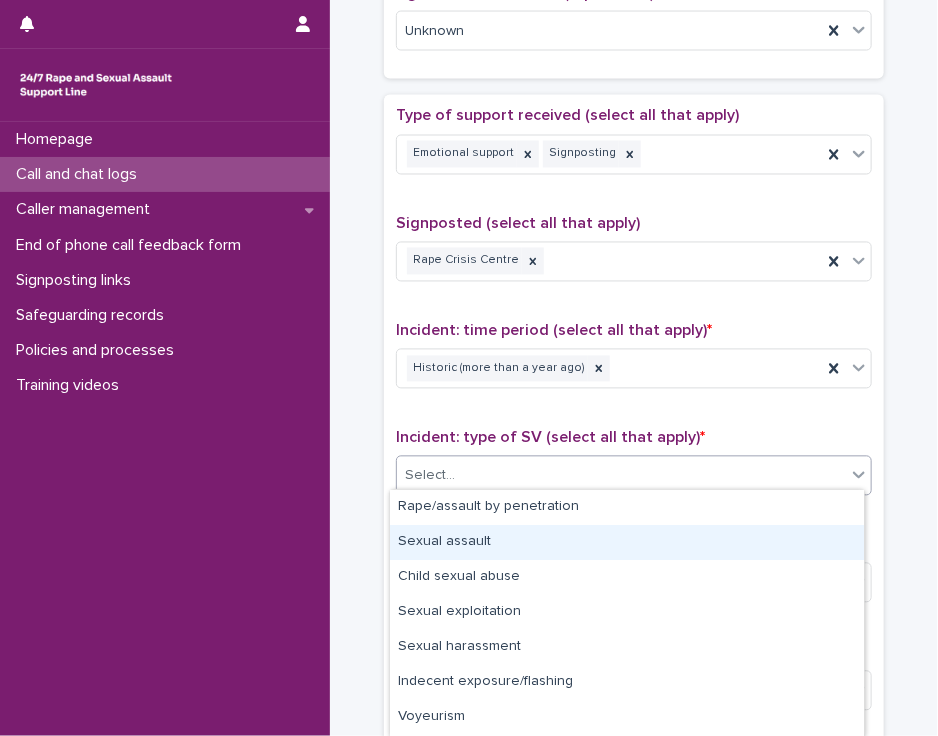 click on "Sexual assault" at bounding box center [627, 542] 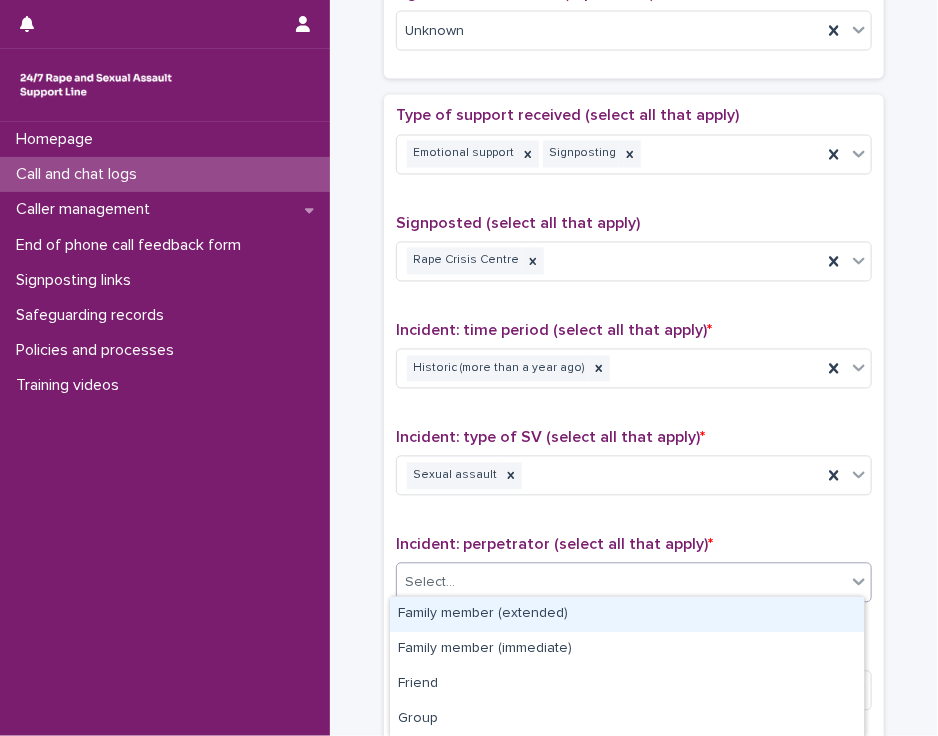 click on "Select..." at bounding box center [621, 583] 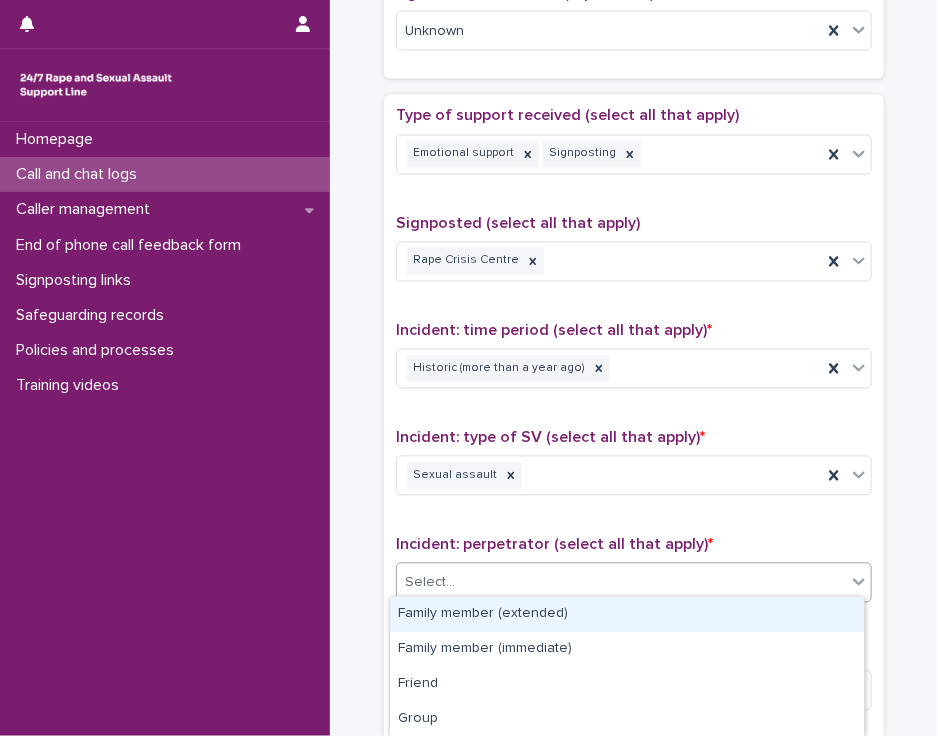 scroll, scrollTop: 244, scrollLeft: 0, axis: vertical 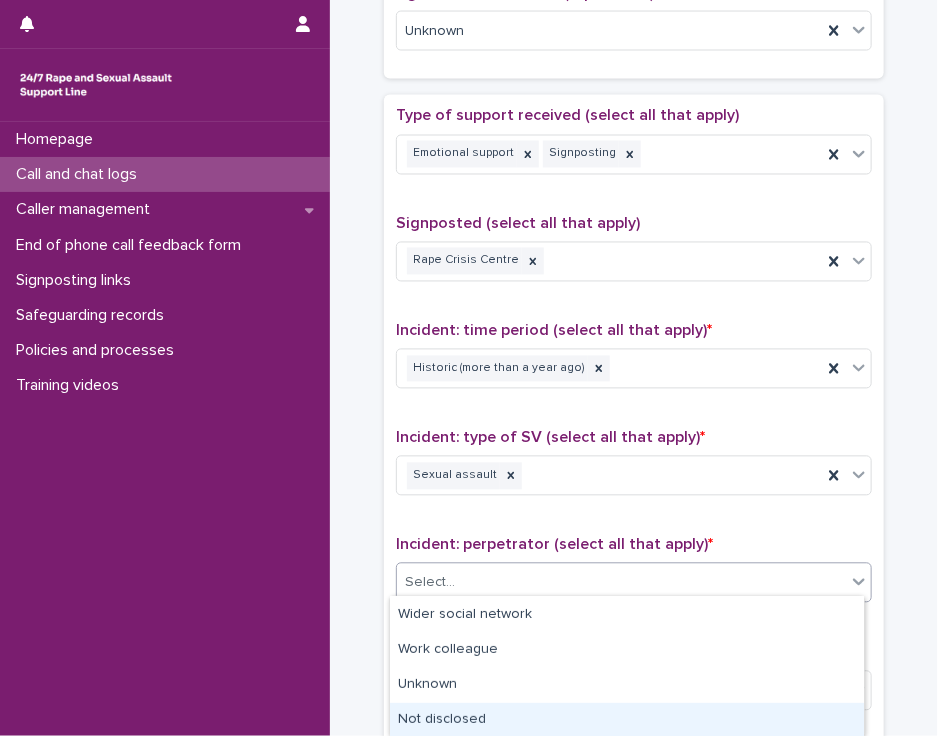 click on "Not disclosed" at bounding box center [627, 720] 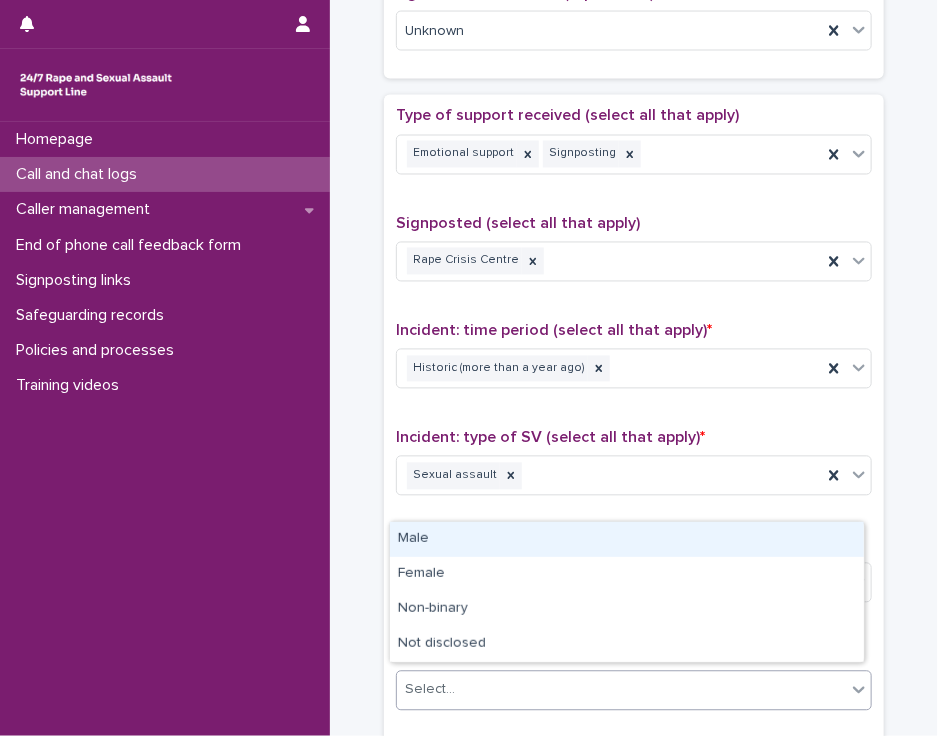 click 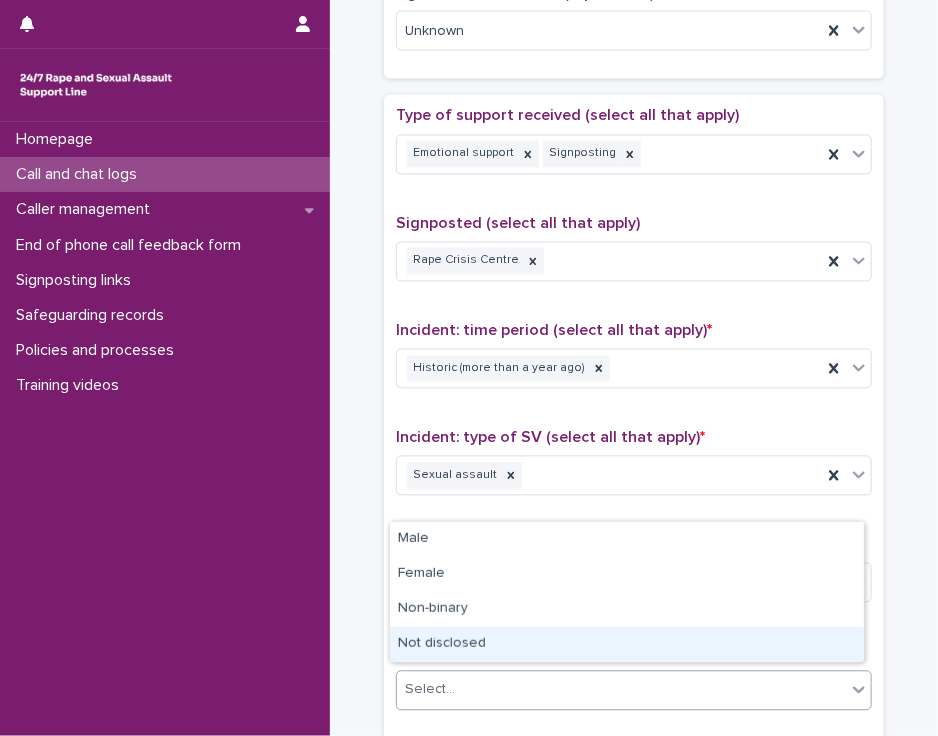 click on "Not disclosed" at bounding box center [627, 644] 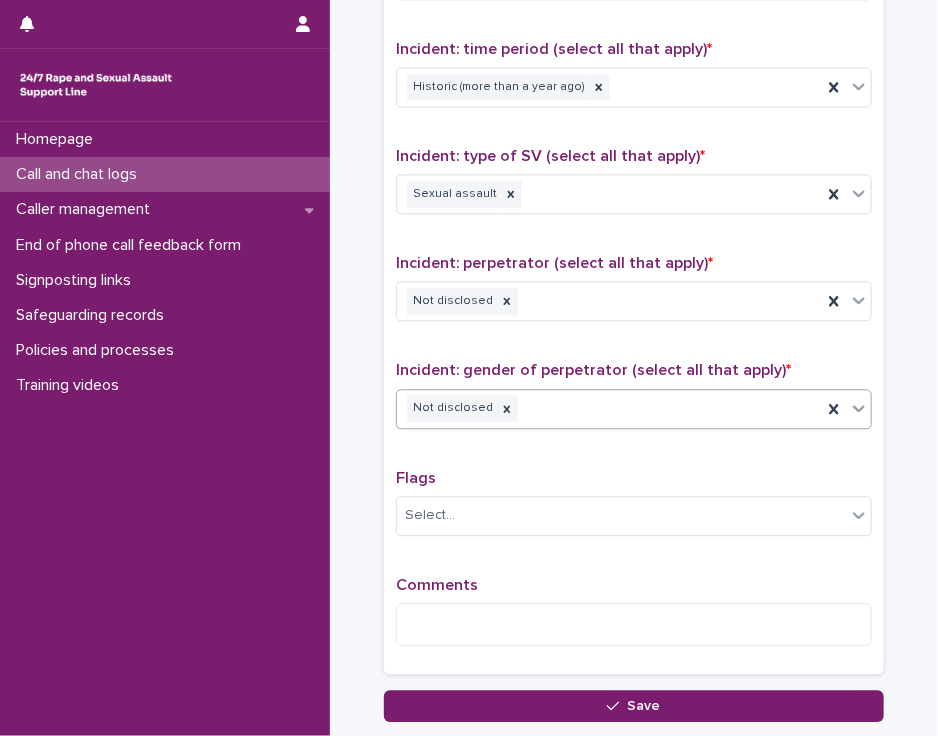 scroll, scrollTop: 1471, scrollLeft: 0, axis: vertical 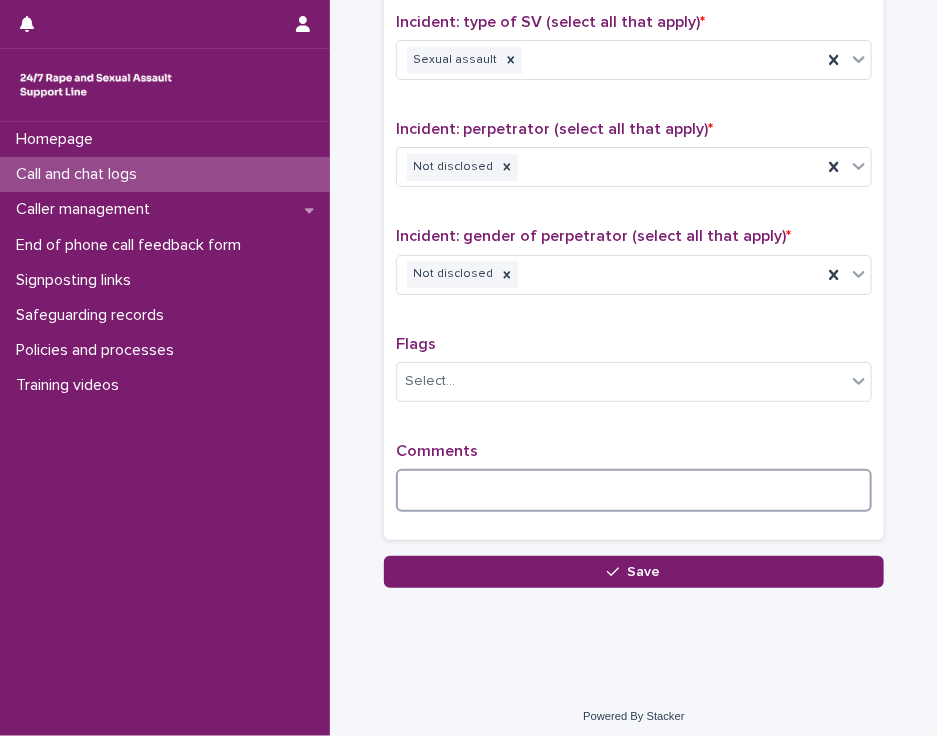 click at bounding box center [634, 490] 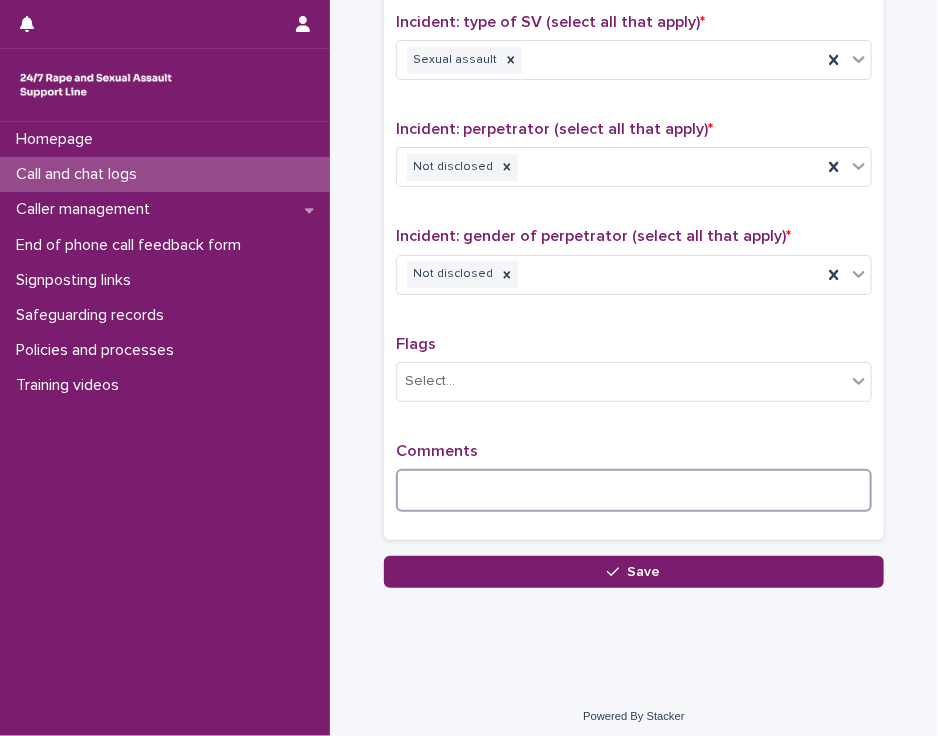 click at bounding box center [634, 490] 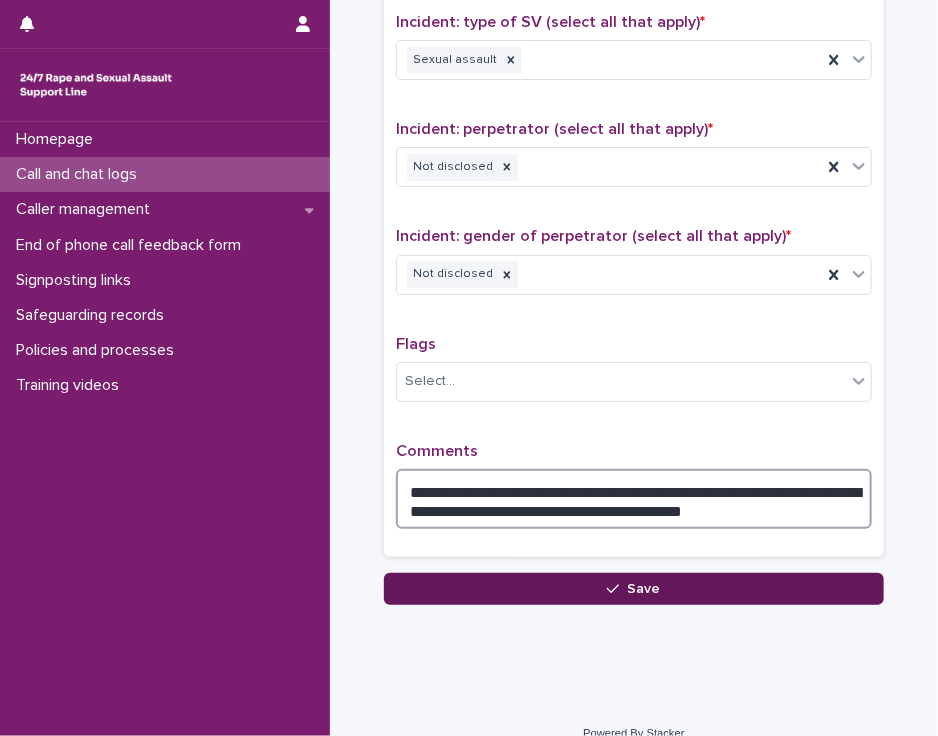 type on "**********" 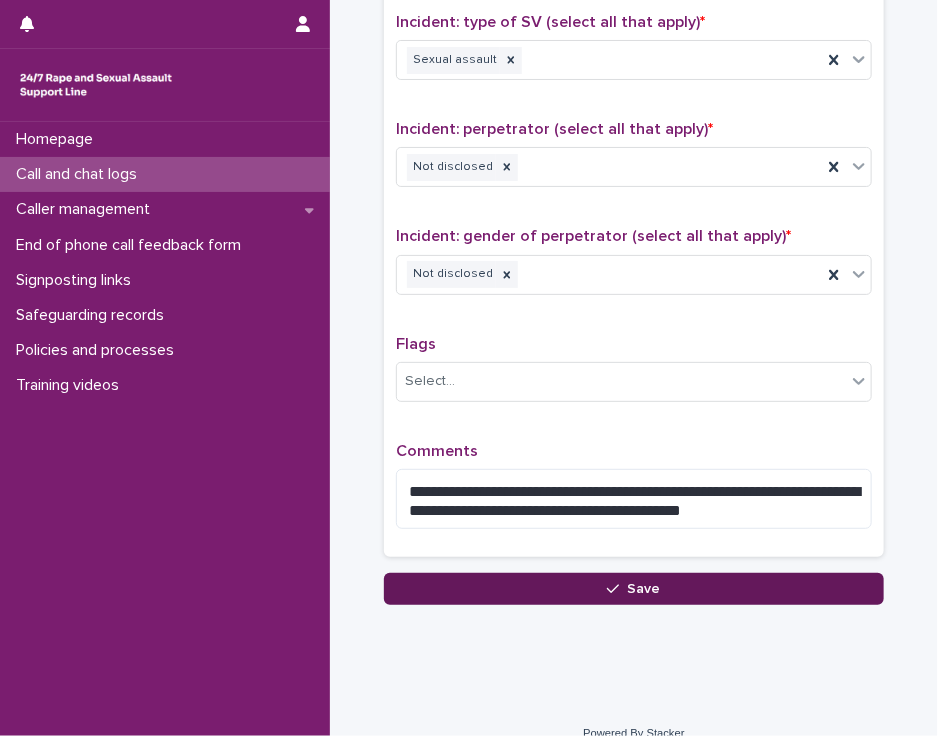 click on "Save" at bounding box center [634, 589] 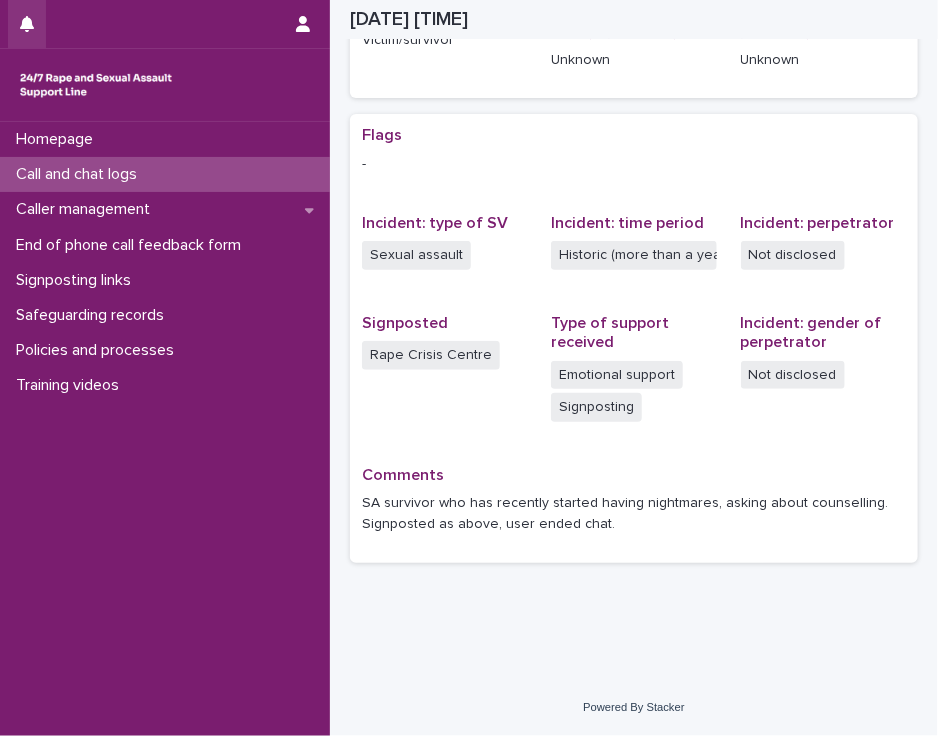 scroll, scrollTop: 340, scrollLeft: 0, axis: vertical 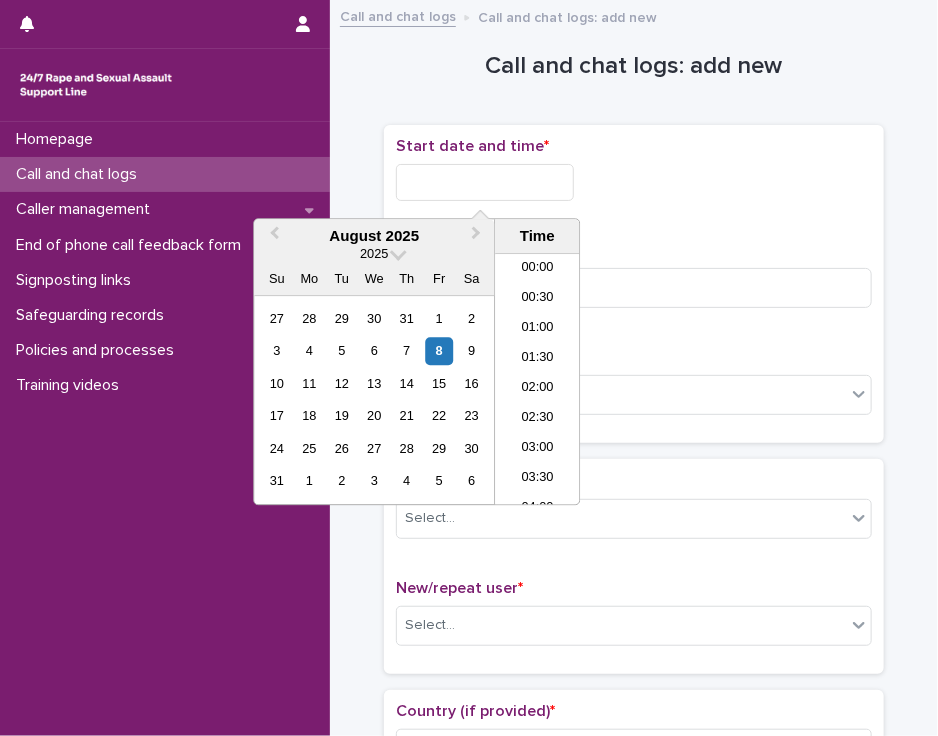 click at bounding box center (485, 182) 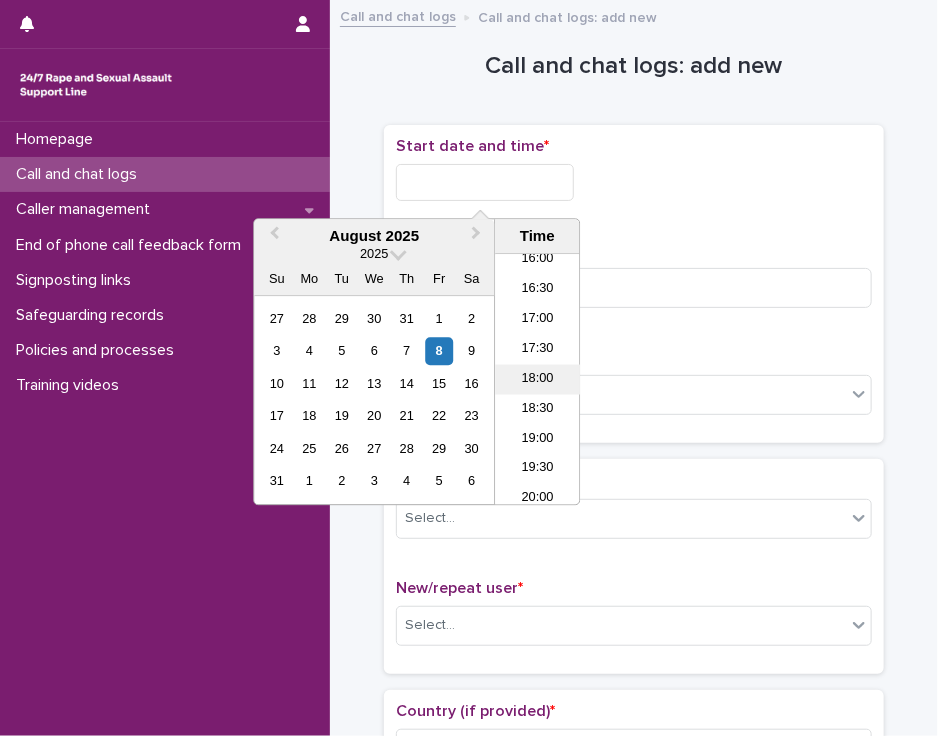 click on "18:00" at bounding box center (537, 380) 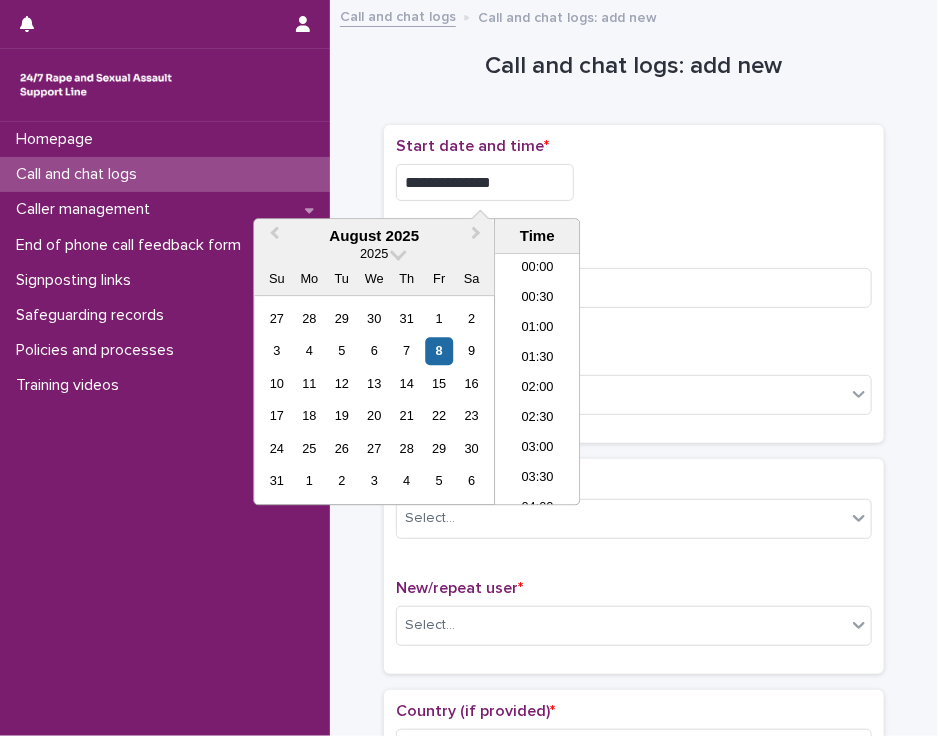 scroll, scrollTop: 970, scrollLeft: 0, axis: vertical 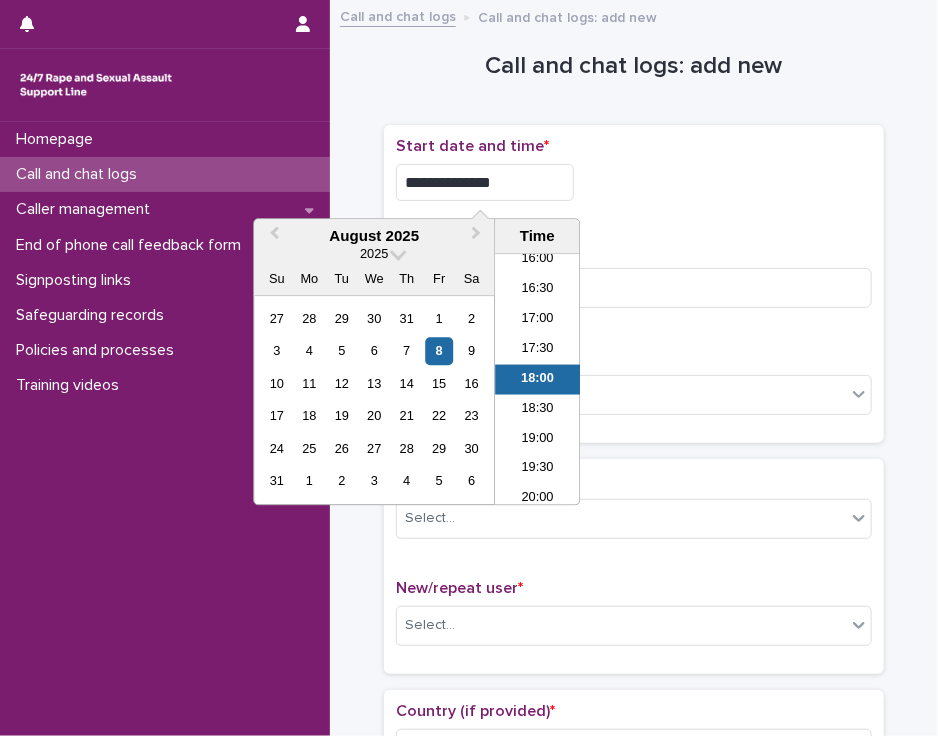 click on "**********" at bounding box center [485, 182] 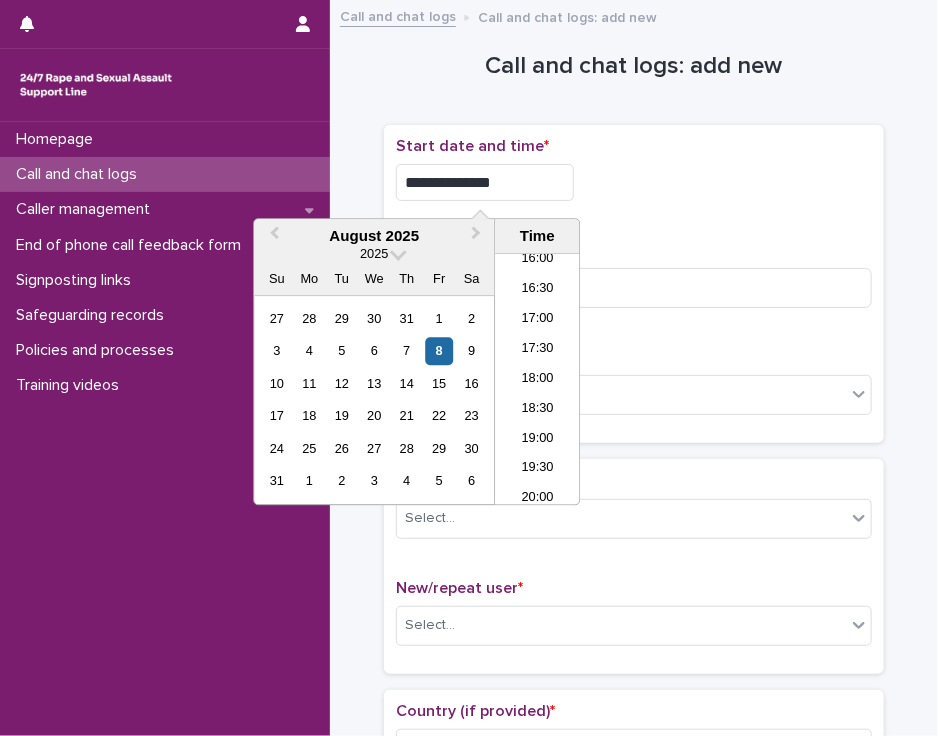 type on "**********" 